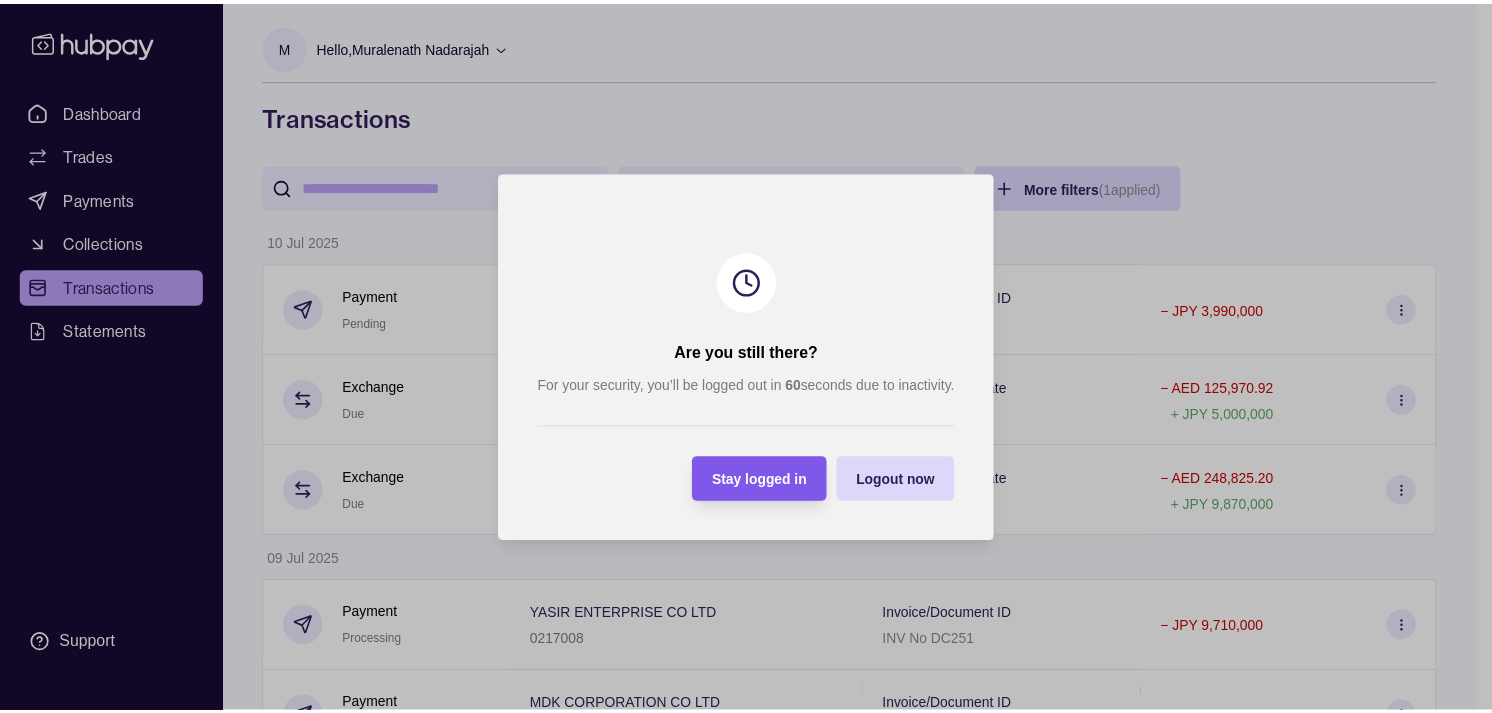 scroll, scrollTop: 0, scrollLeft: 0, axis: both 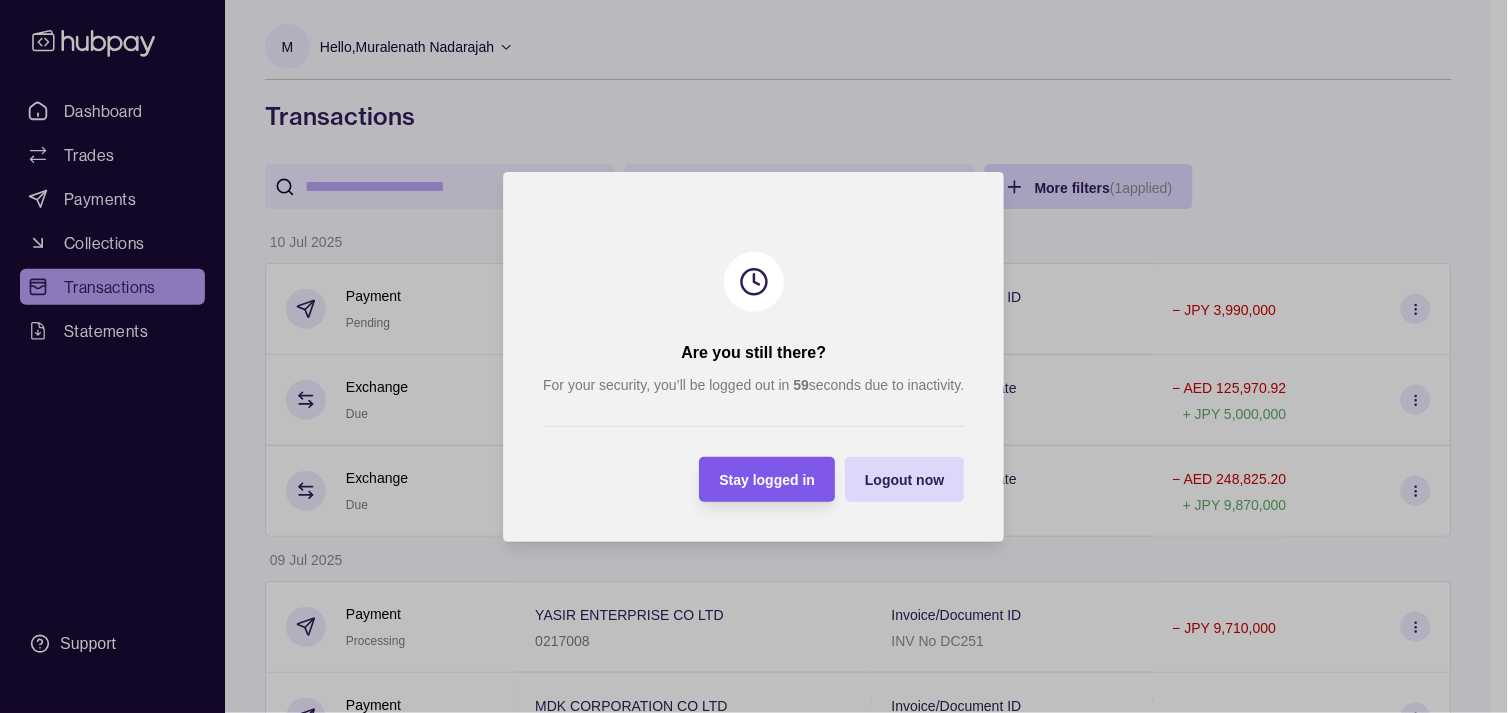 click on "Stay logged in" at bounding box center [768, 480] 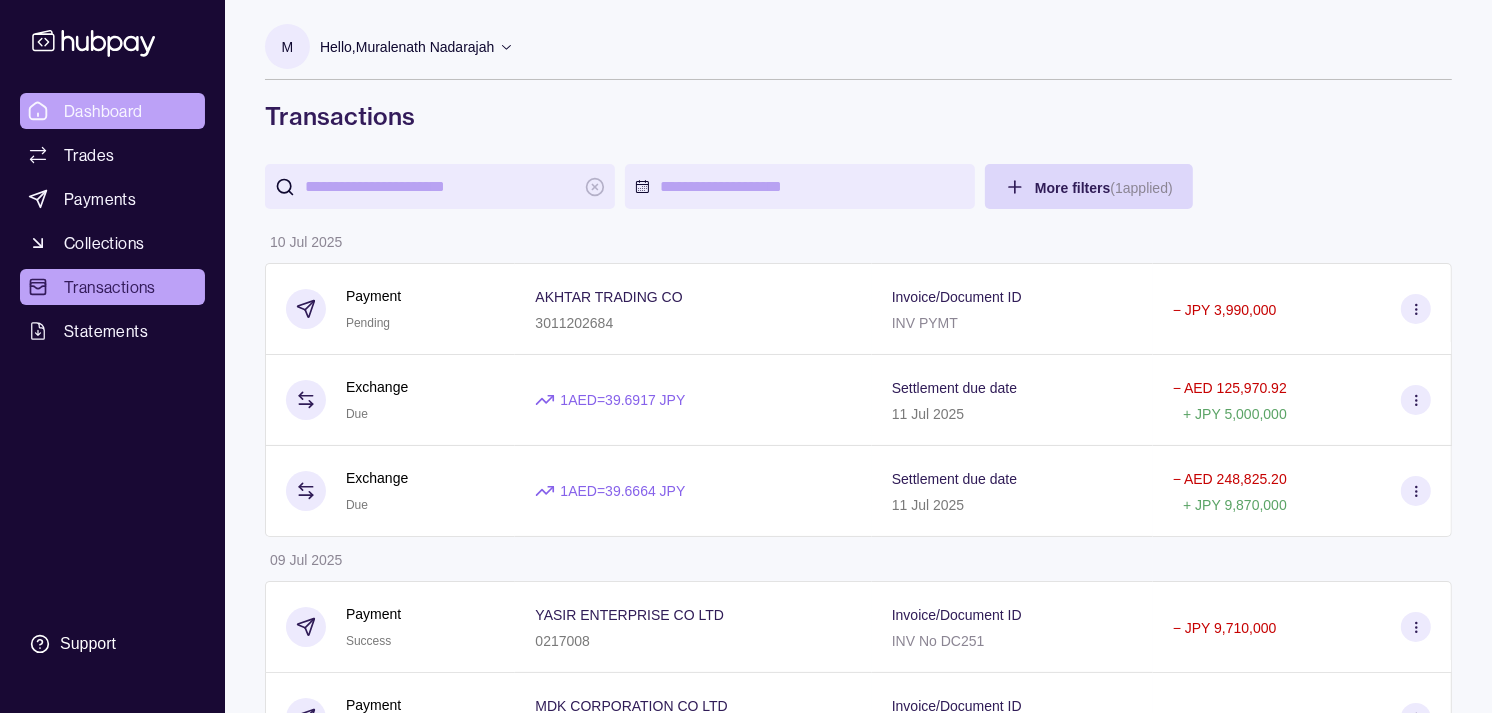 click on "Dashboard" at bounding box center (103, 111) 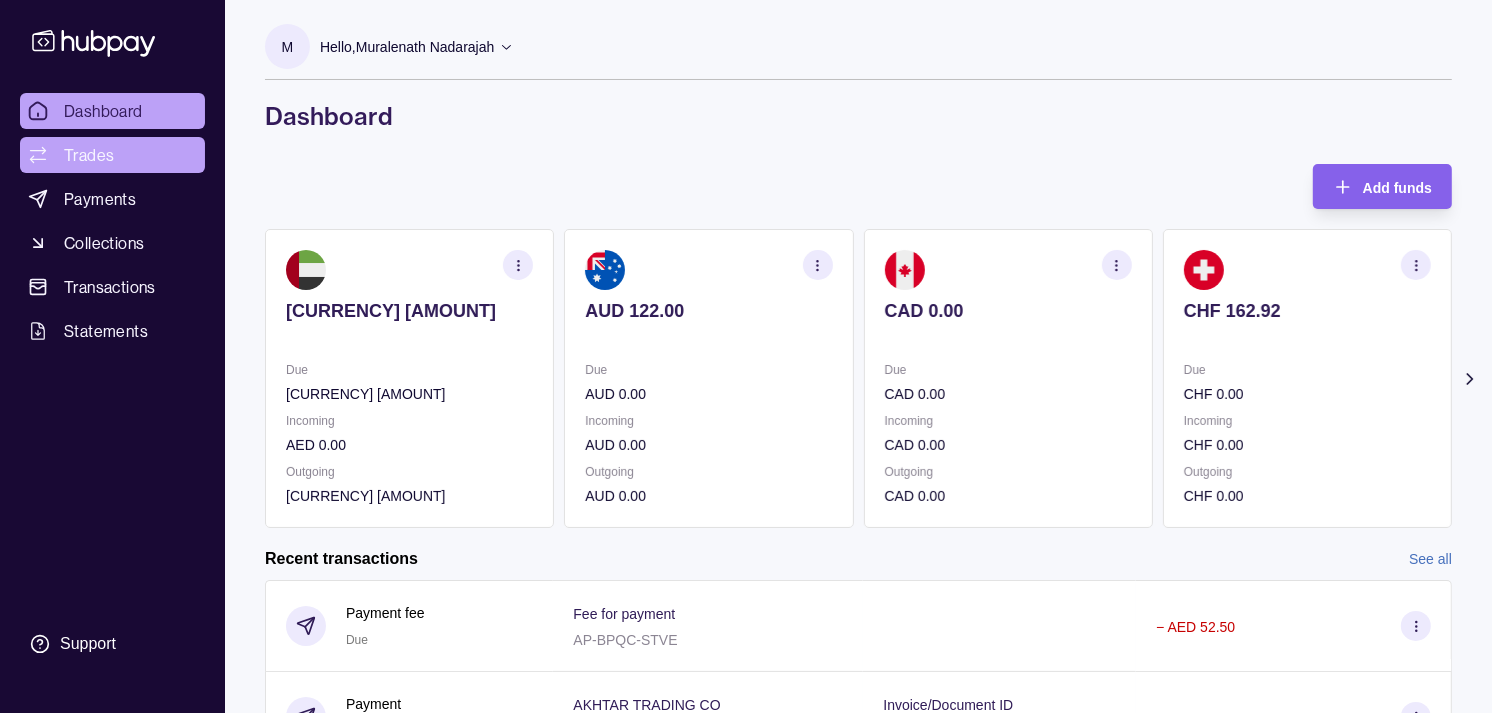 click on "Trades" at bounding box center (89, 155) 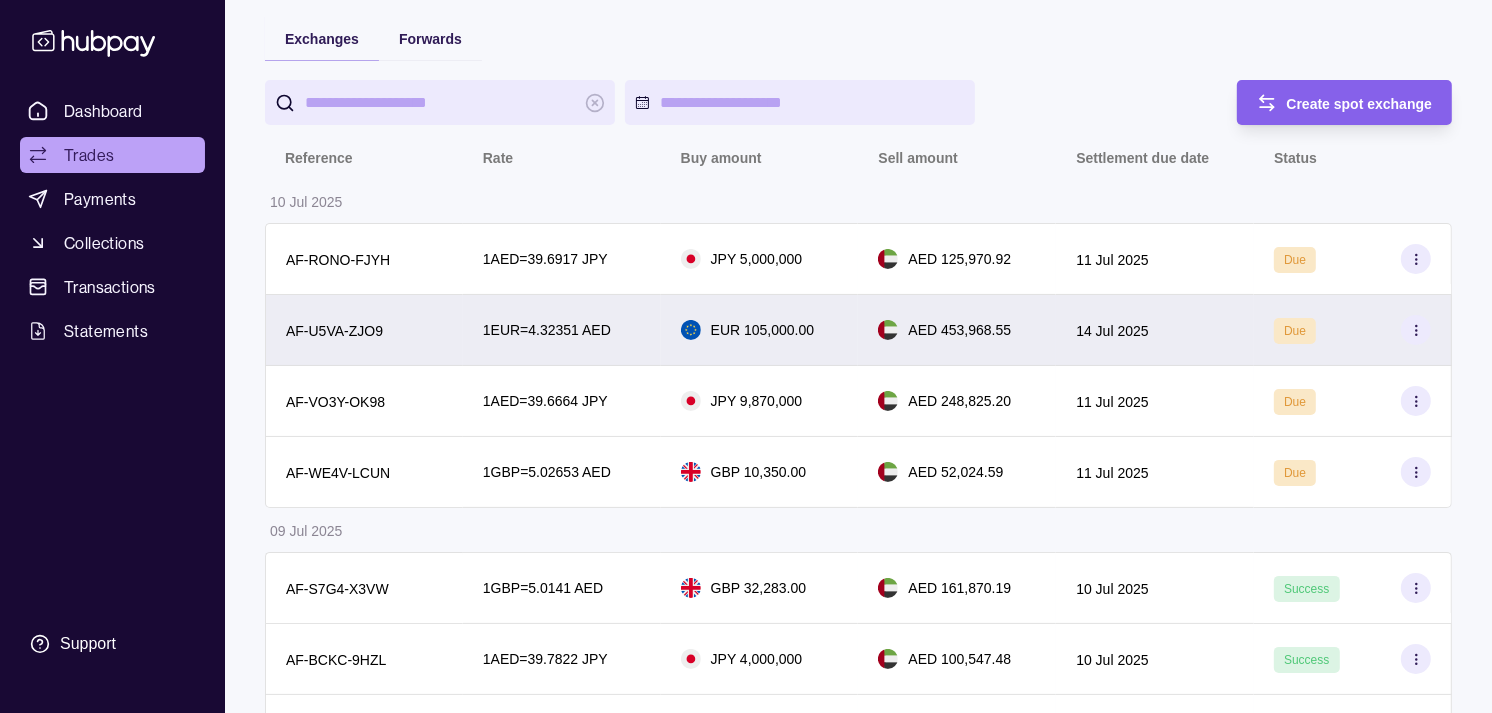 scroll, scrollTop: 111, scrollLeft: 0, axis: vertical 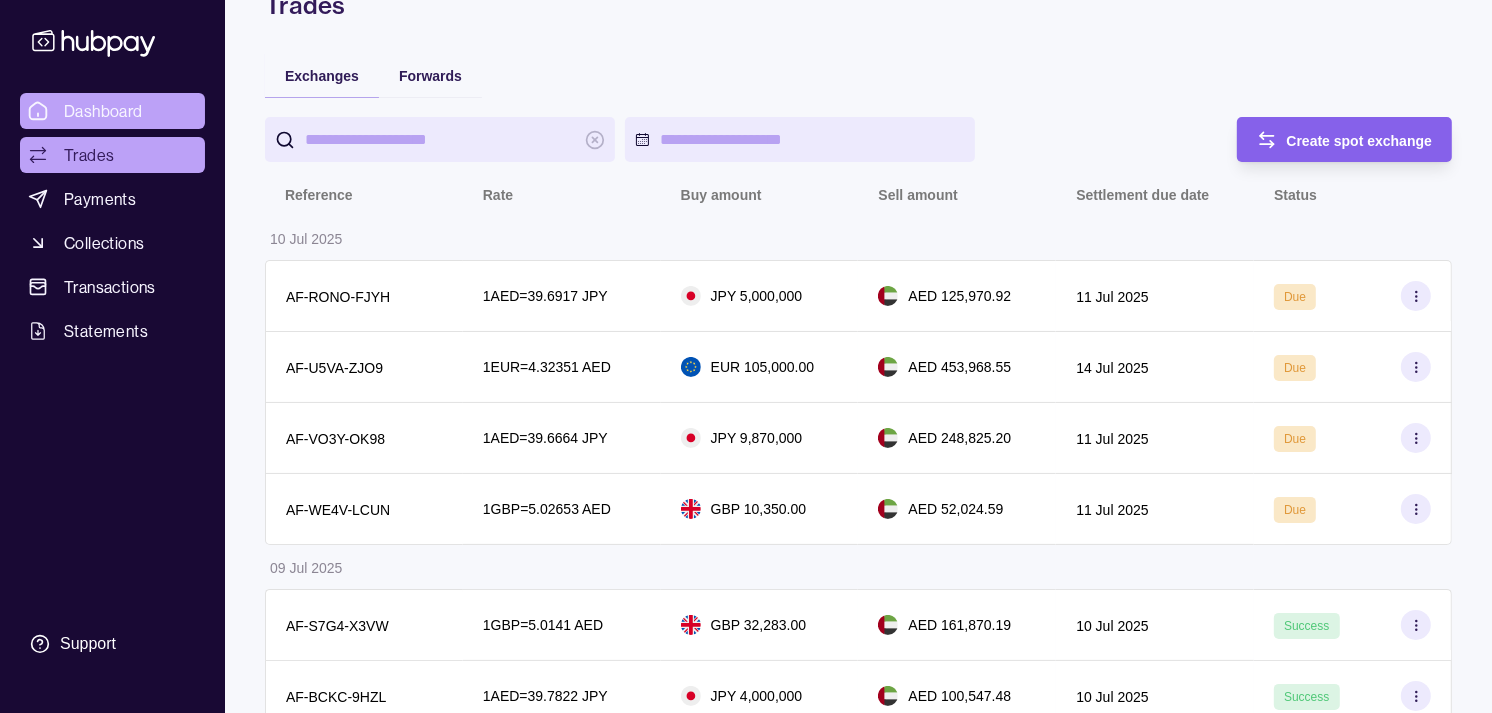 click on "Dashboard" at bounding box center [103, 111] 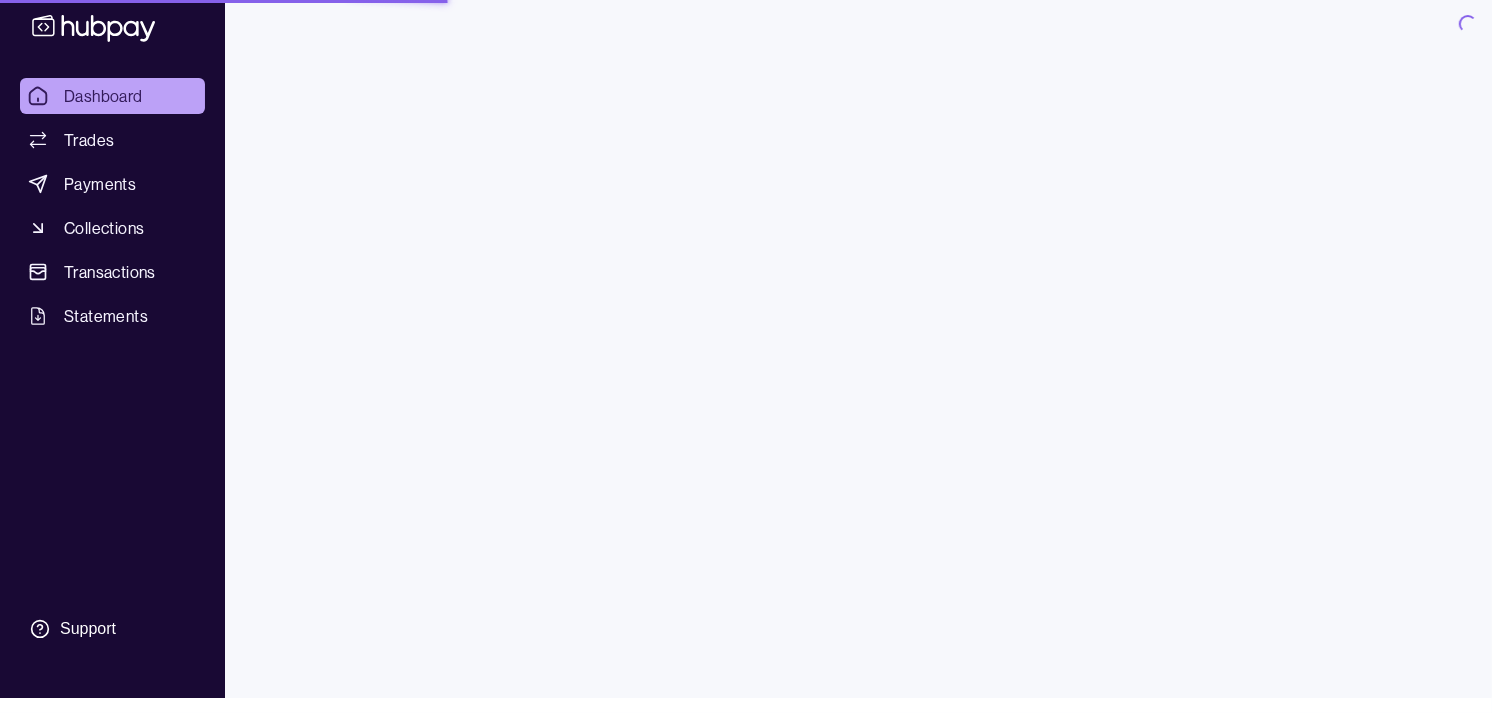 scroll, scrollTop: 0, scrollLeft: 0, axis: both 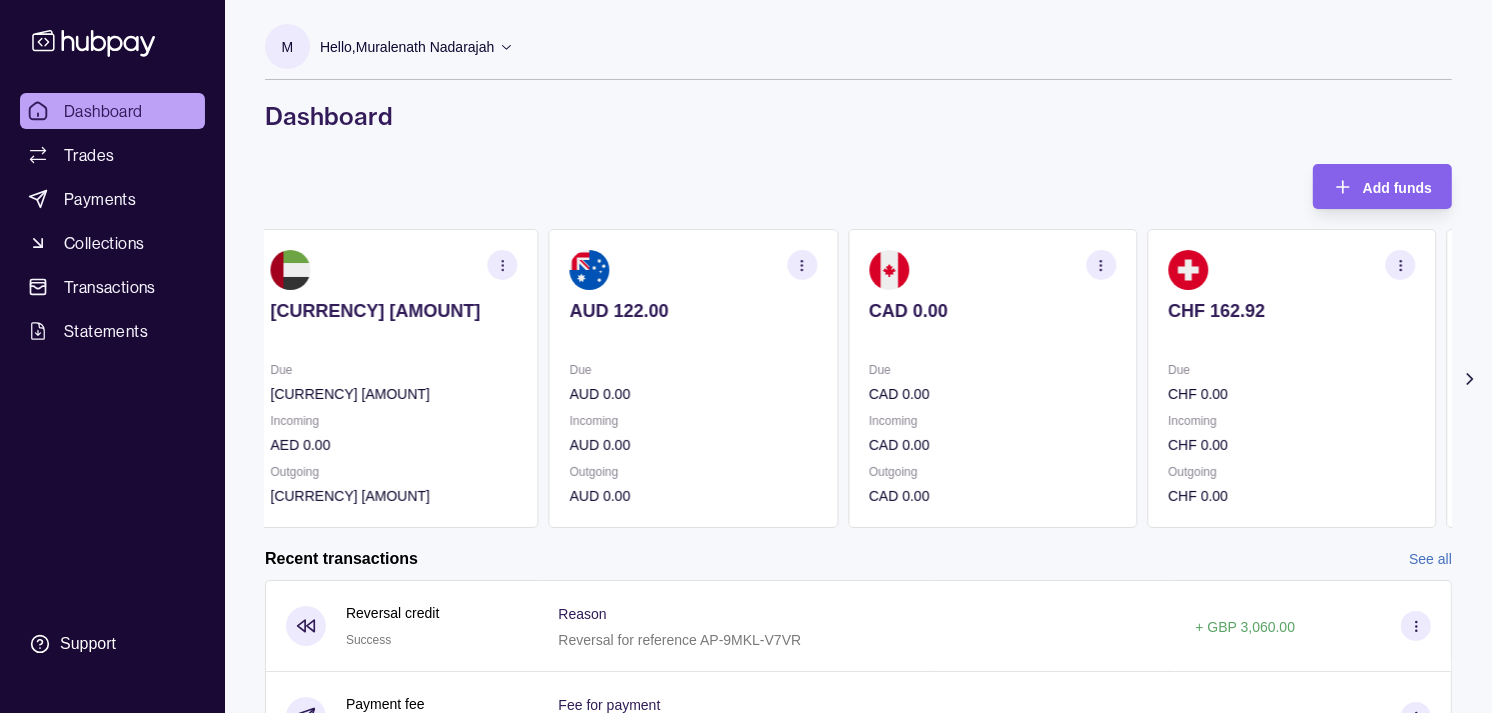 click on "CAD 0.00" at bounding box center [992, 394] 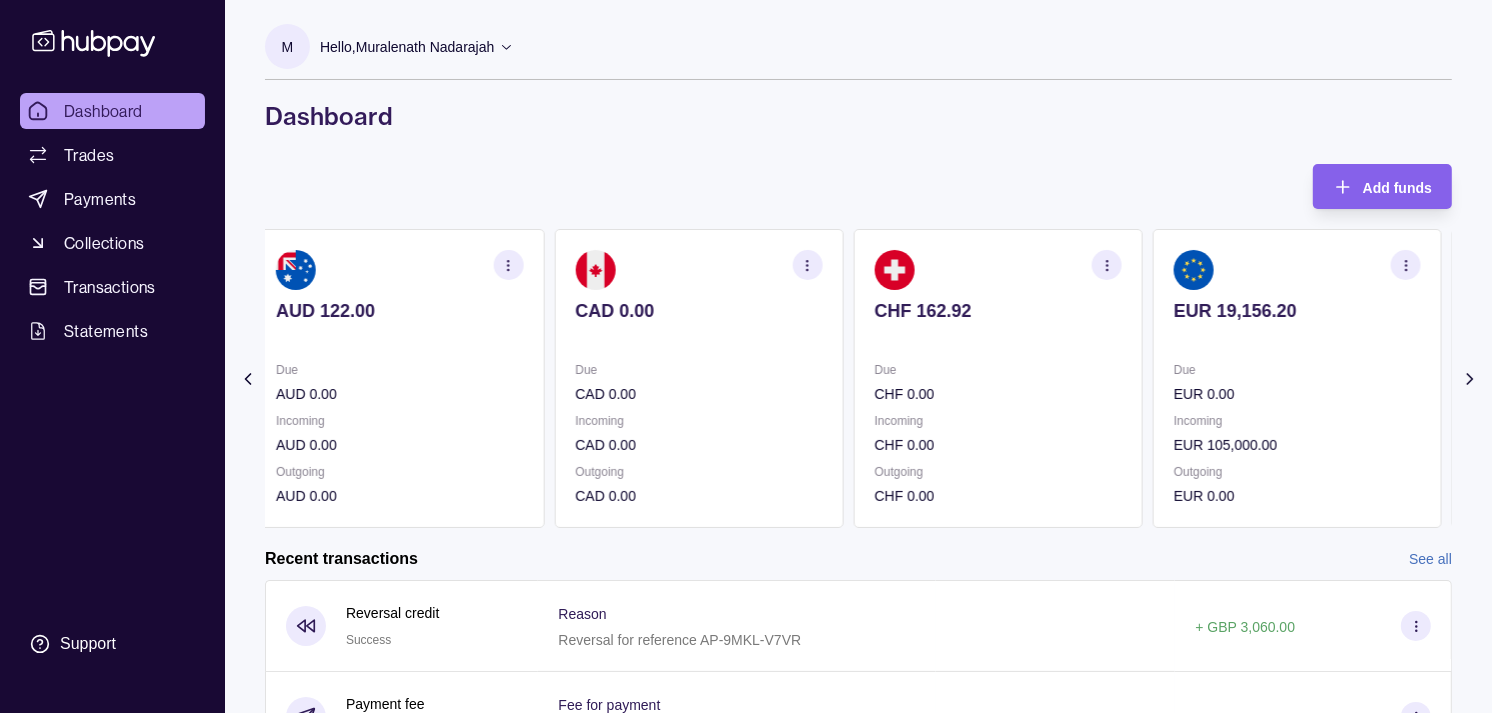 click on "Due" at bounding box center (998, 370) 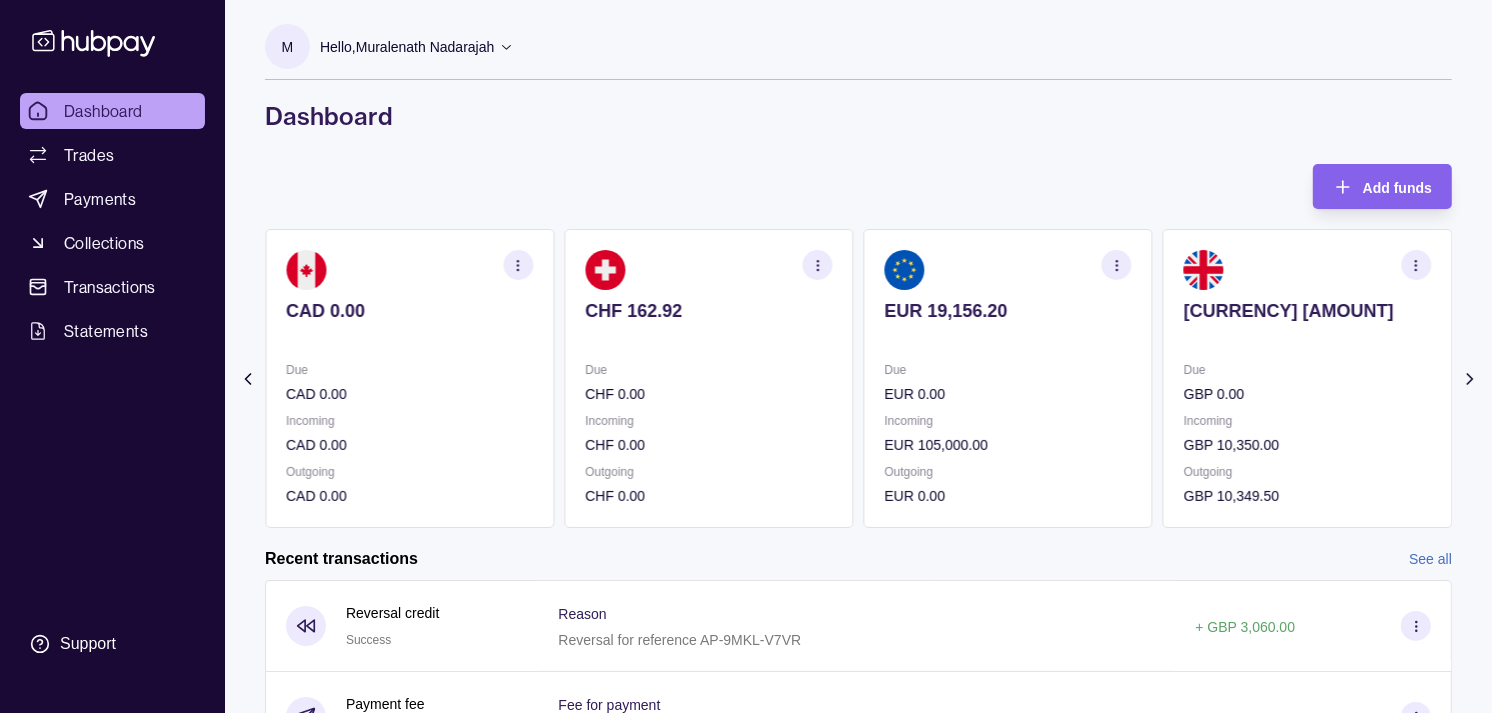 click on "EUR 0.00" at bounding box center [1008, 394] 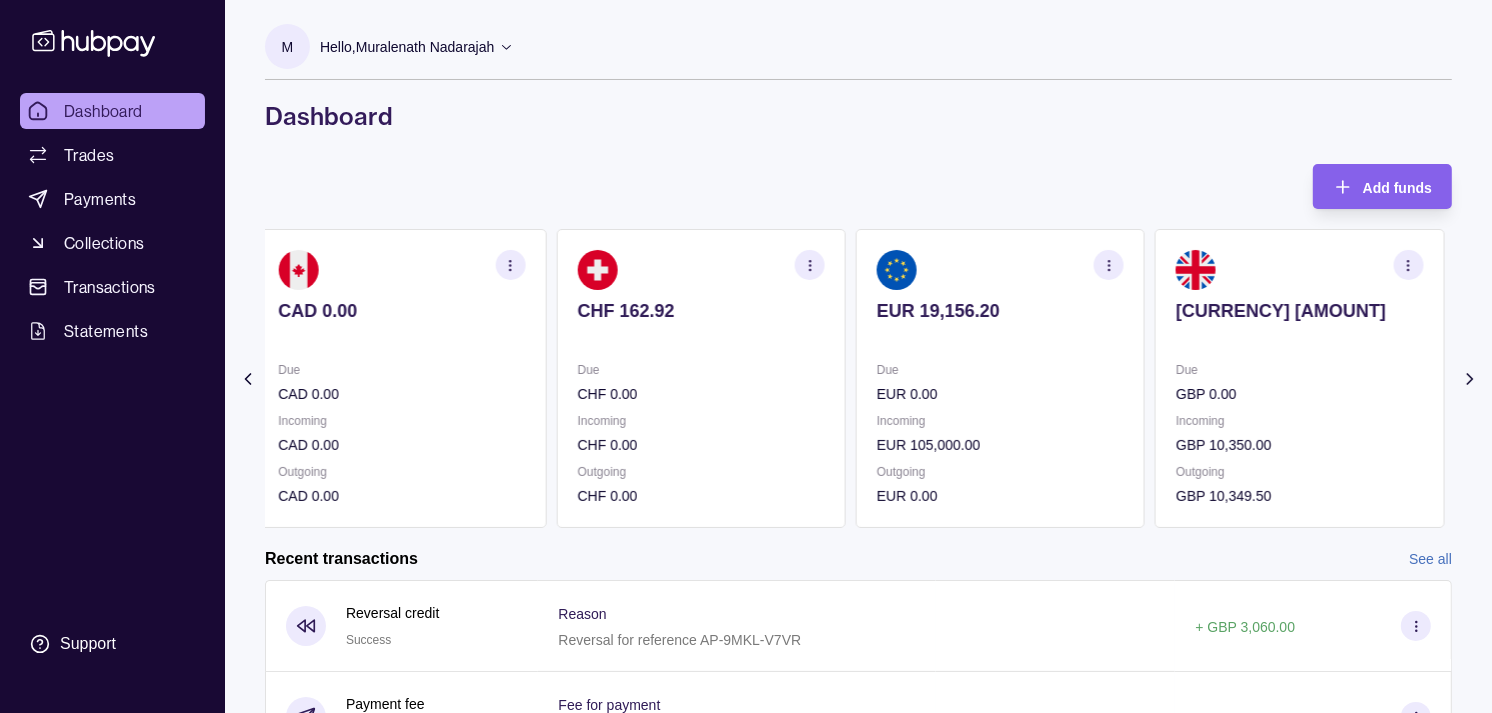 click on "EUR 0.00" at bounding box center (1000, 394) 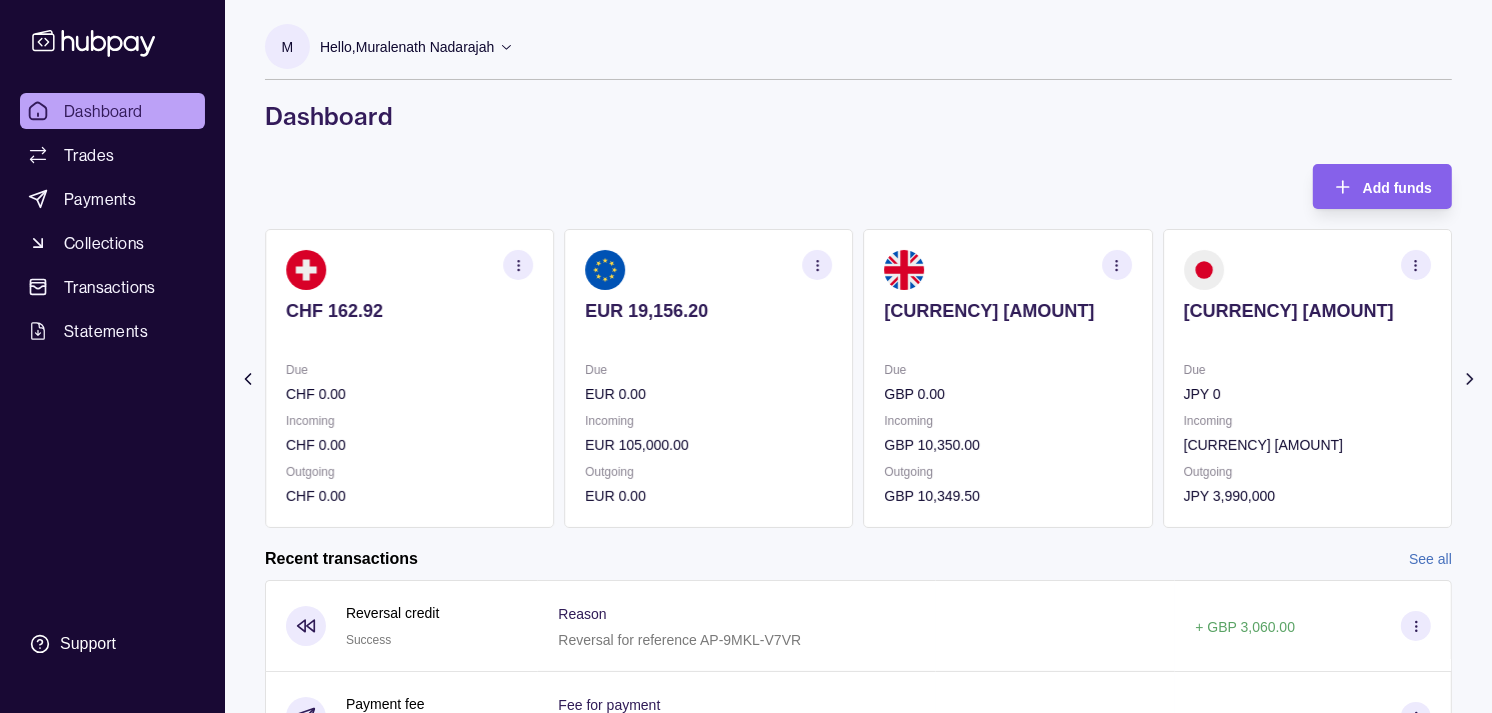 drag, startPoint x: 861, startPoint y: 346, endPoint x: 813, endPoint y: 342, distance: 48.166378 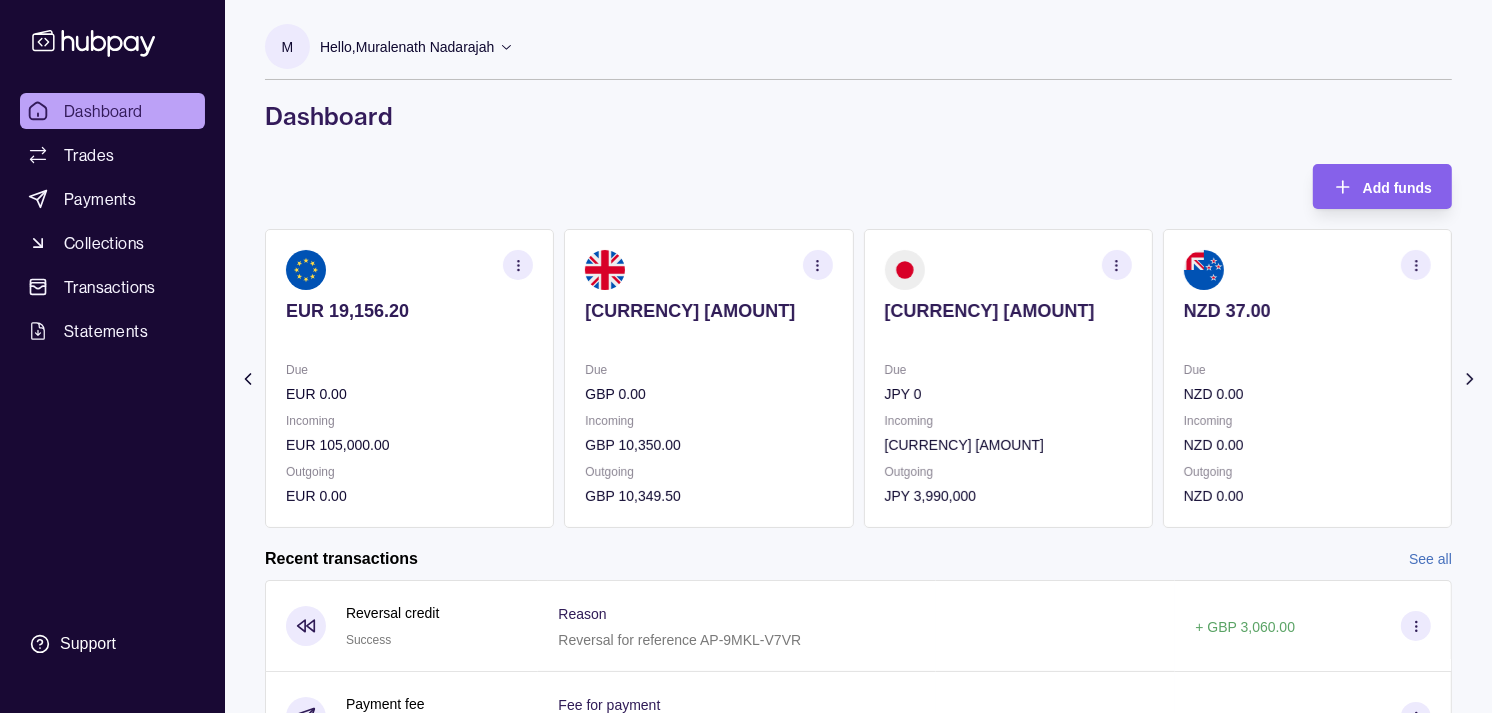 click 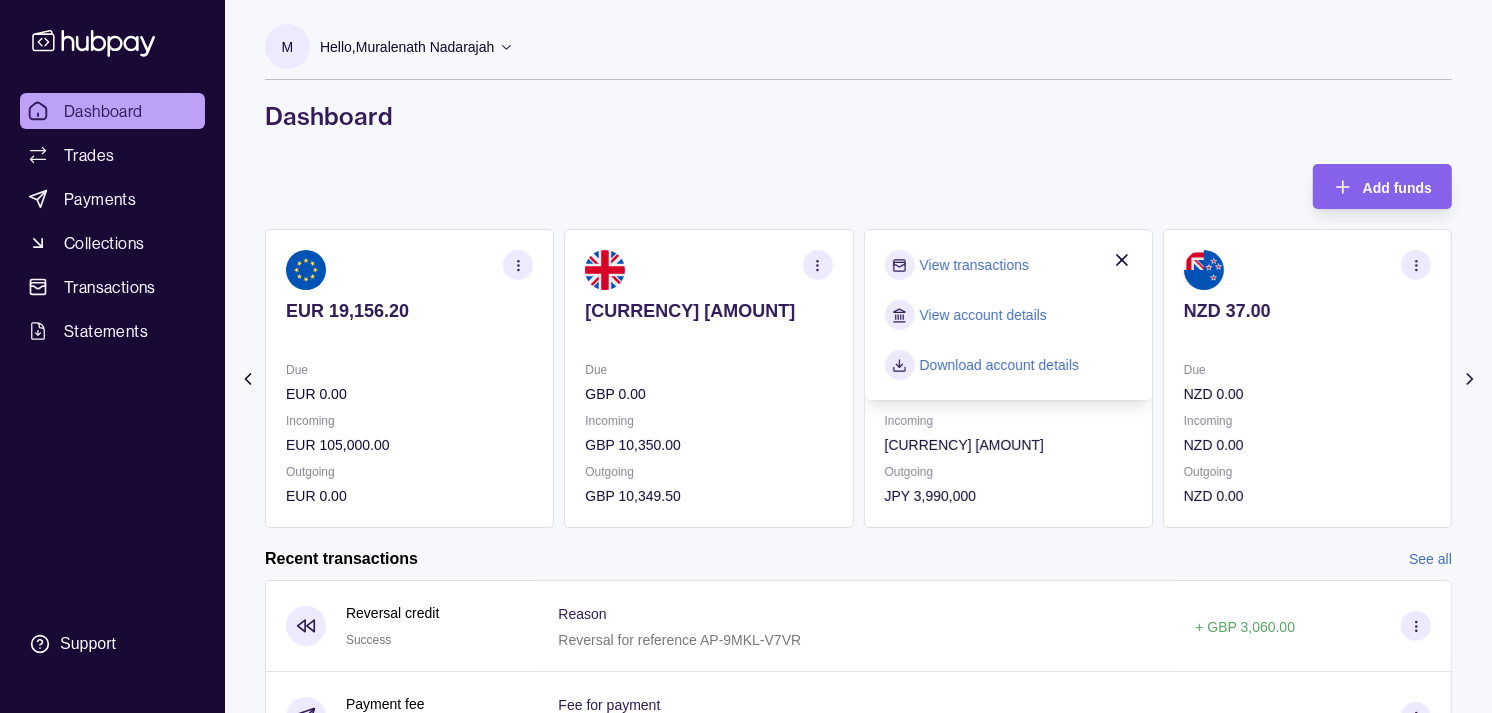 click on "View transactions" at bounding box center (974, 265) 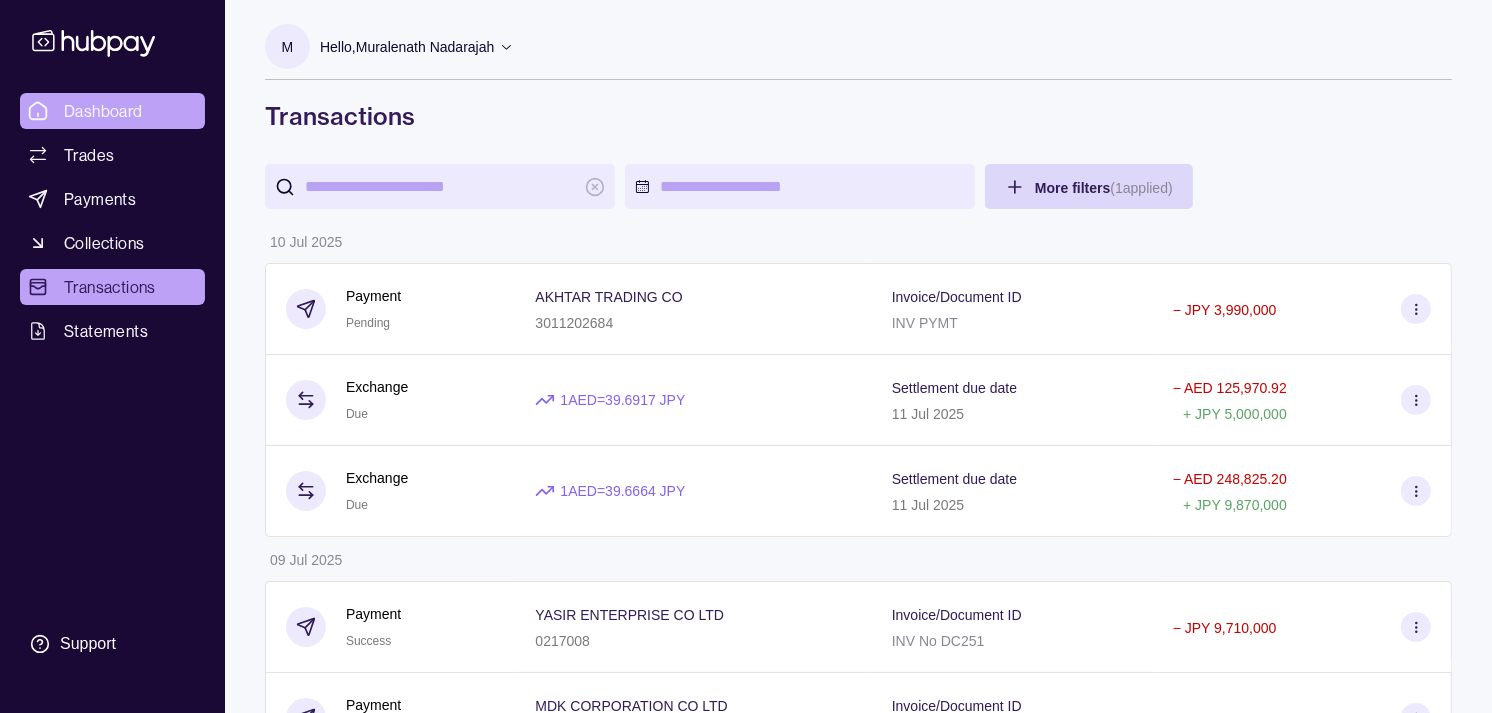 click on "Dashboard" at bounding box center [103, 111] 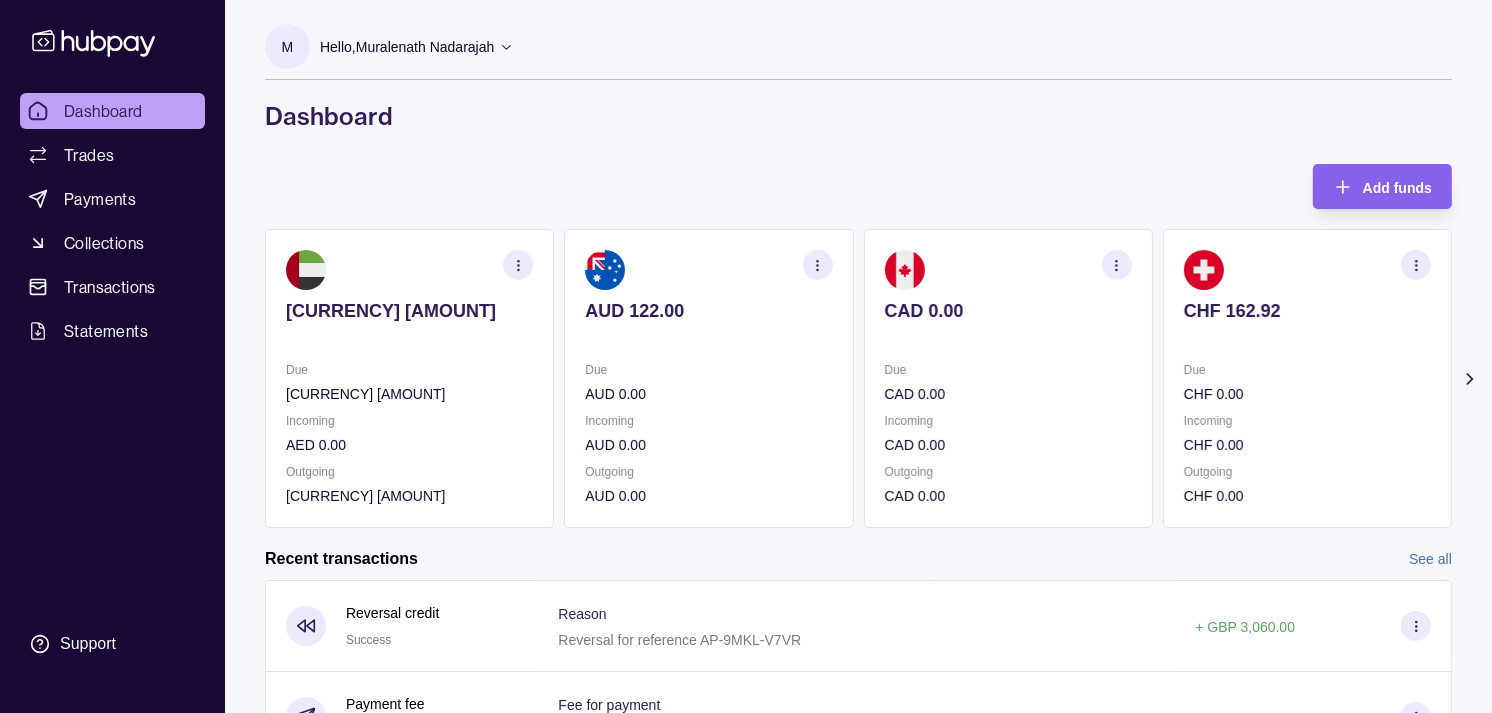 click on "Due" at bounding box center [1008, 370] 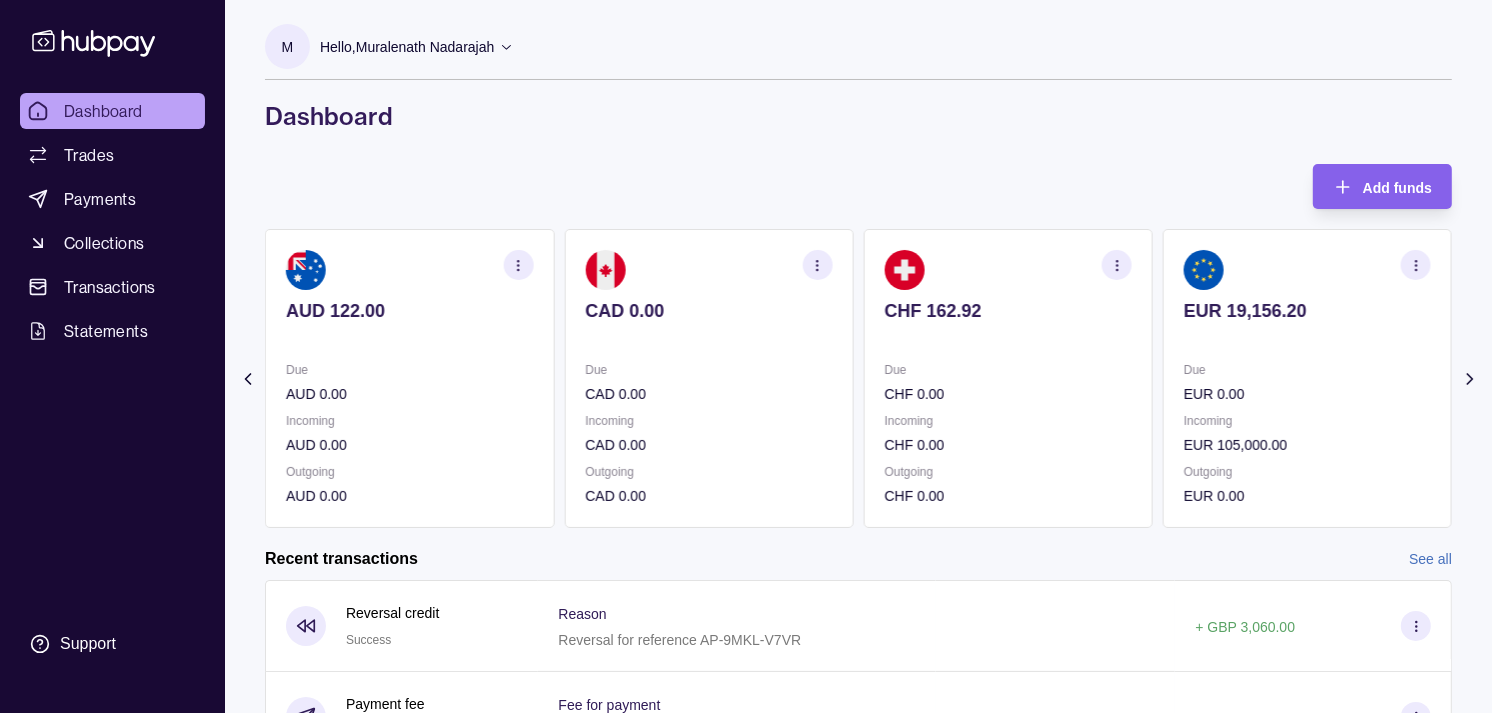 click on "Due" at bounding box center (1008, 370) 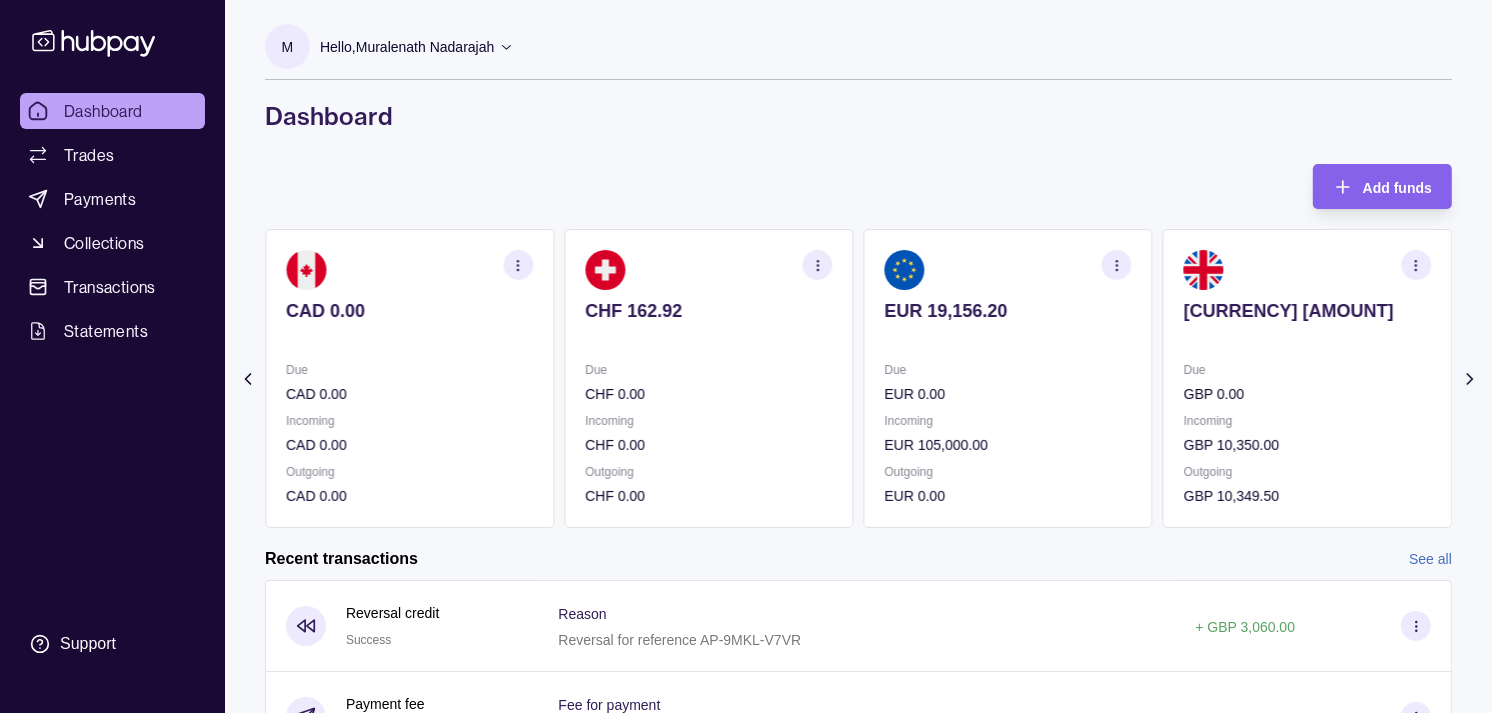 click on "Due" at bounding box center (1008, 370) 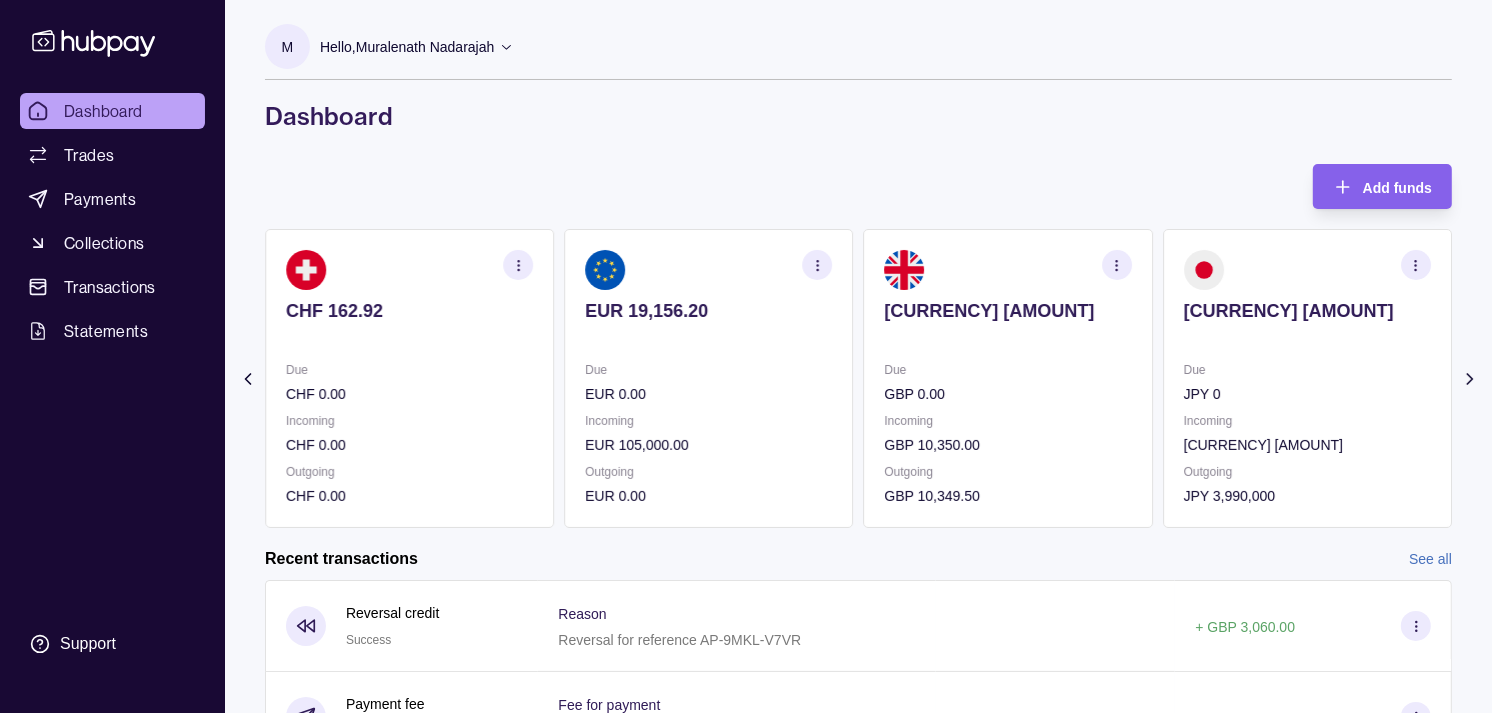 click on "[CURRENCY] [AMOUNT]                                                                                                               Due [CURRENCY] [AMOUNT] Incoming [CURRENCY] [AMOUNT] Outgoing [CURRENCY] [AMOUNT]" at bounding box center (1008, 378) 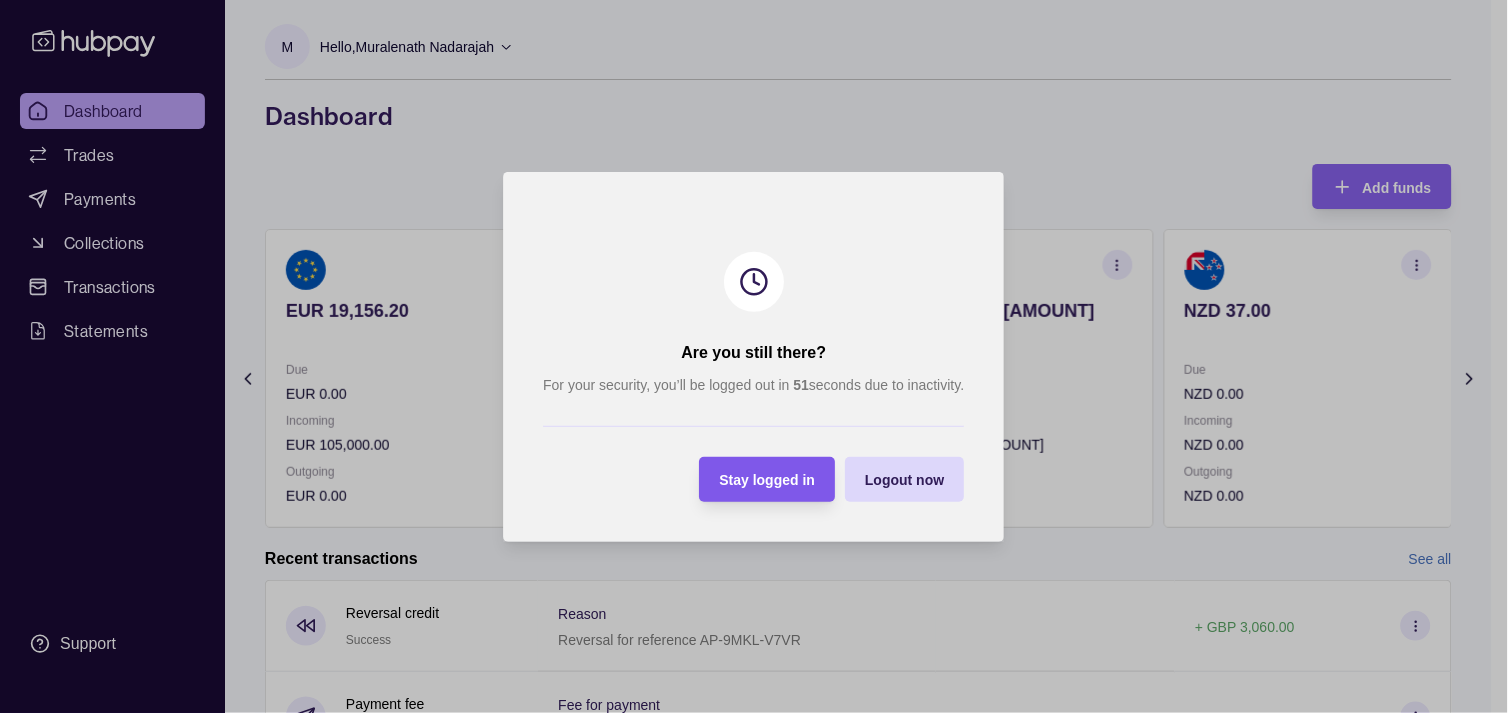 click on "Stay logged in" at bounding box center (768, 480) 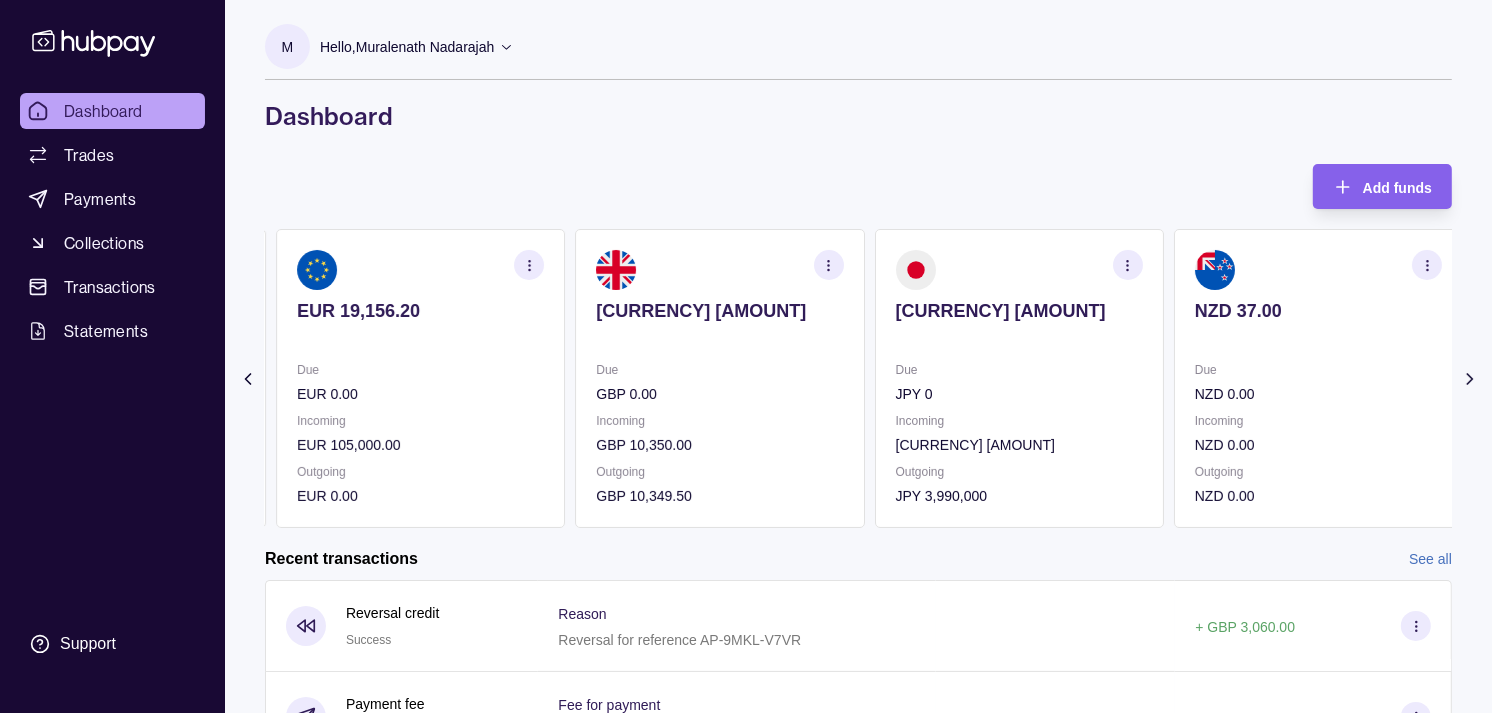 click on "[CURRENCY] [AMOUNT]                                                                                                               Due [CURRENCY] [AMOUNT] Incoming [CURRENCY] [AMOUNT] Outgoing [CURRENCY] [AMOUNT]" at bounding box center (420, 378) 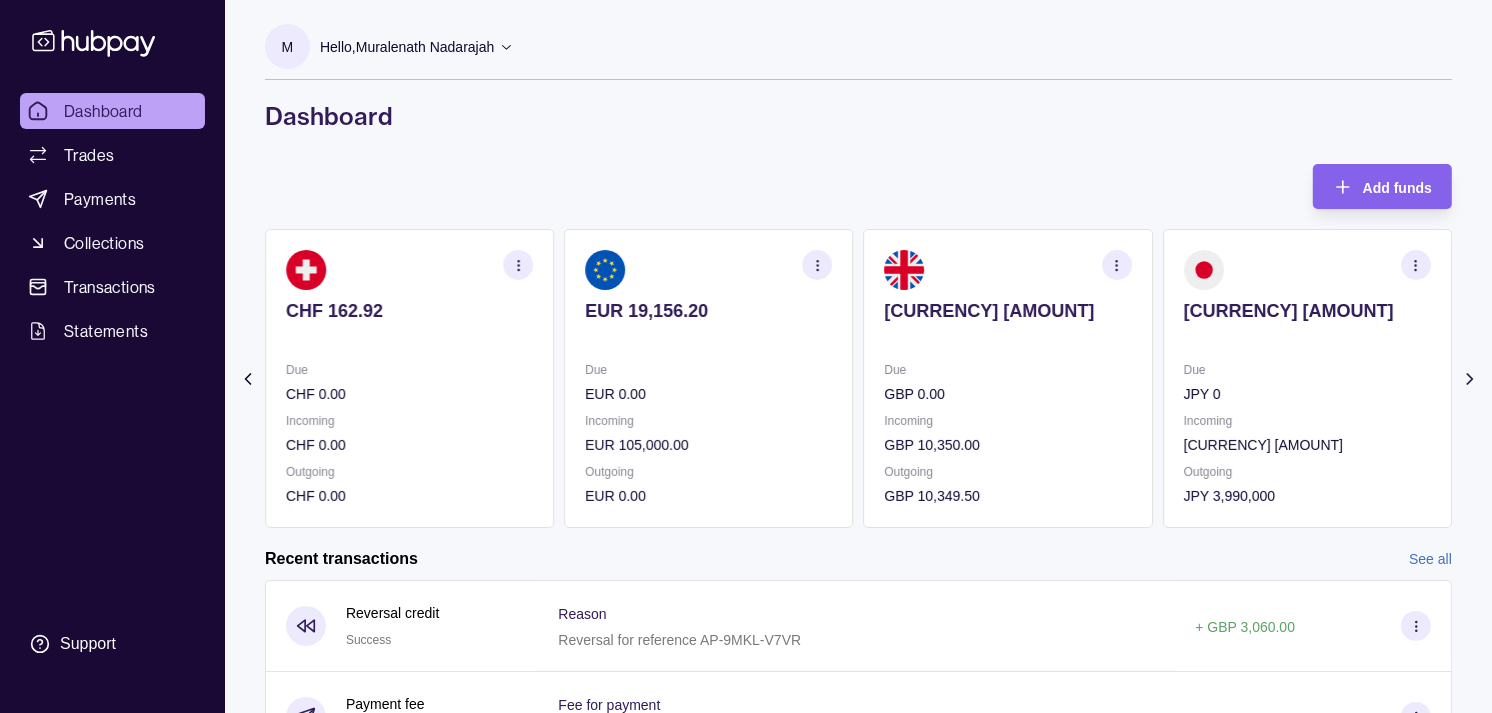 click on "Due" at bounding box center [708, 370] 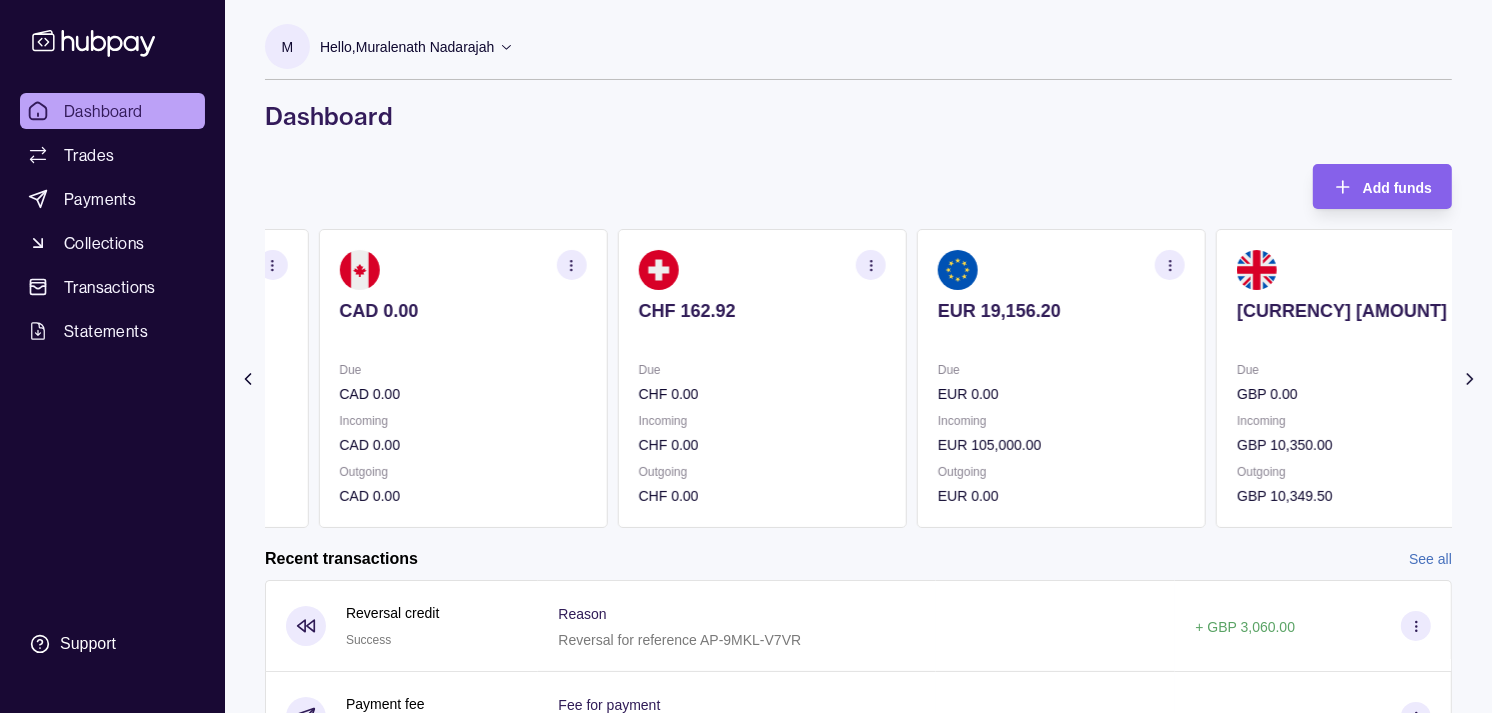 click on "Due" at bounding box center [762, 370] 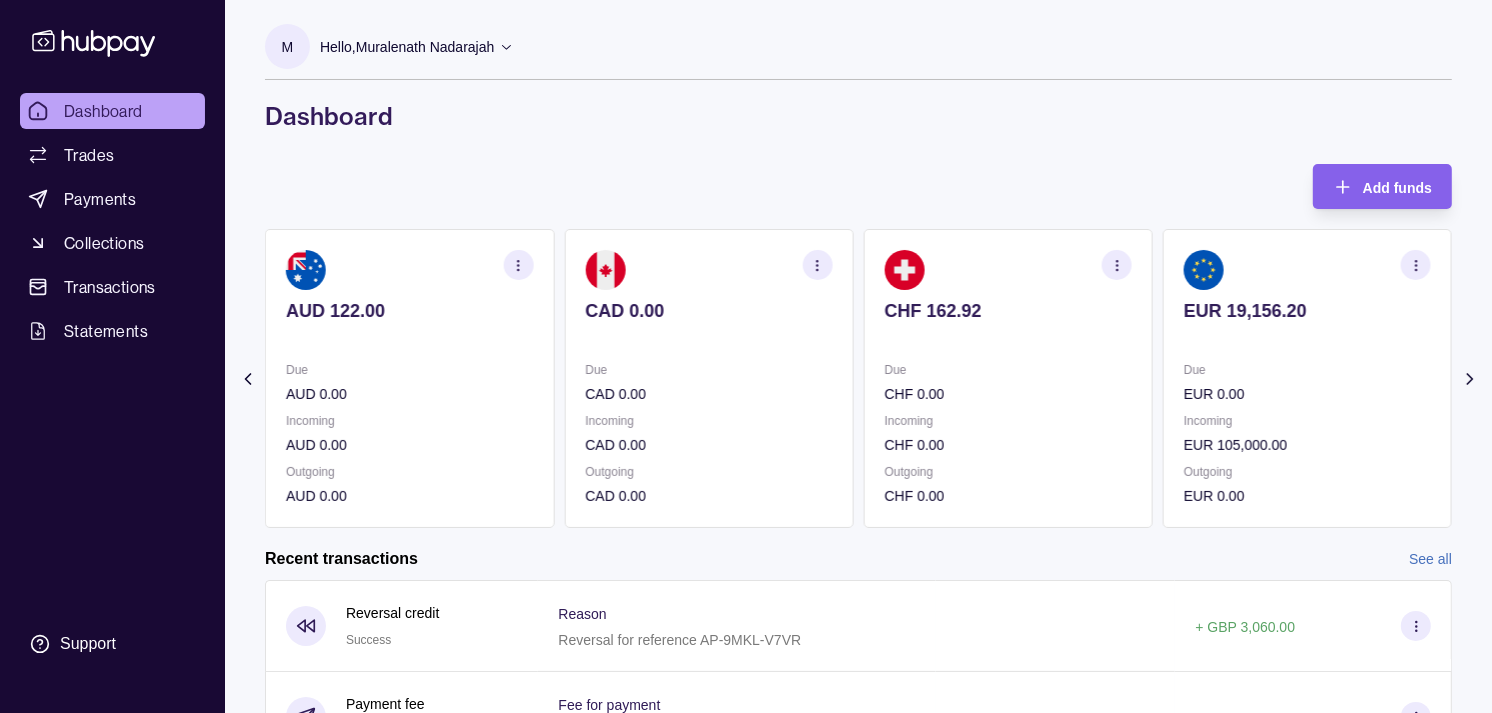 click on "CHF 0.00" at bounding box center (1008, 394) 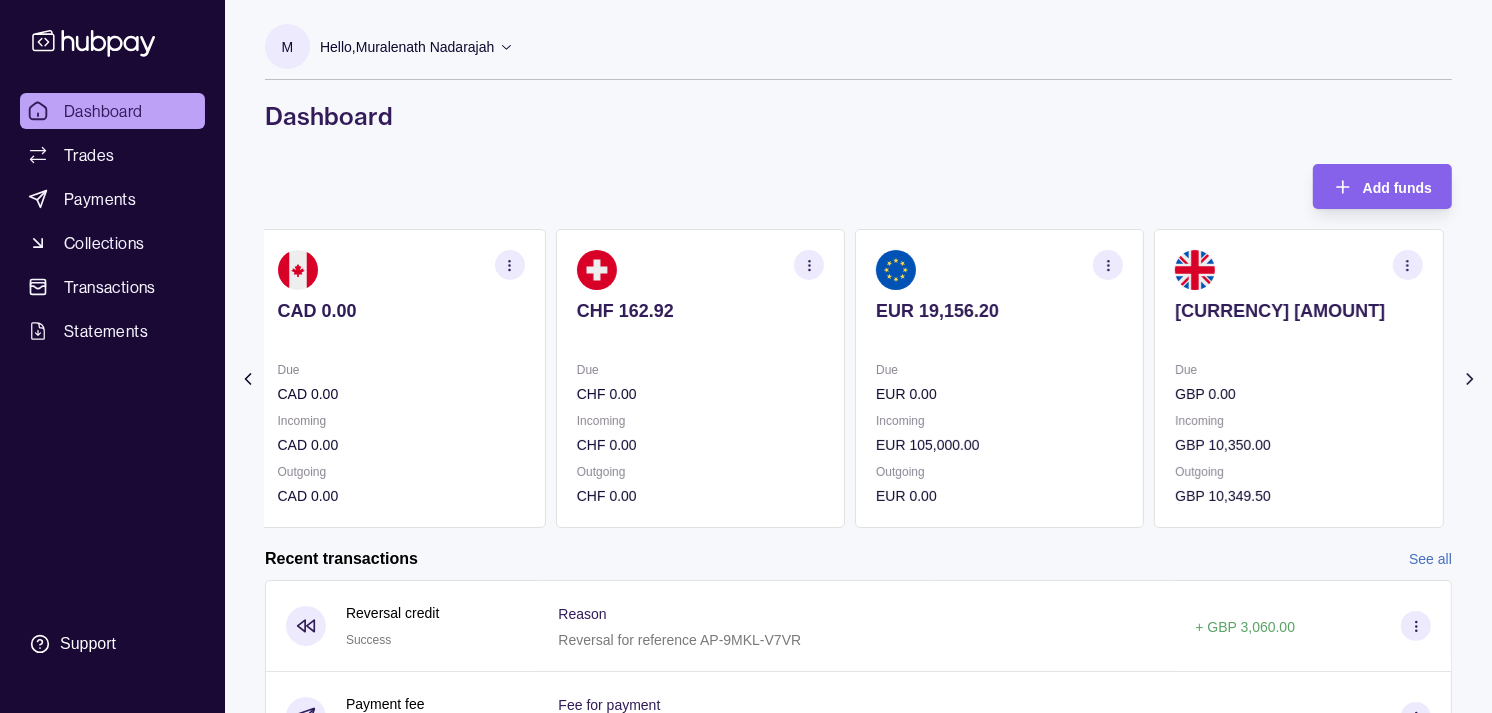 click on "EUR 0.00" at bounding box center [999, 394] 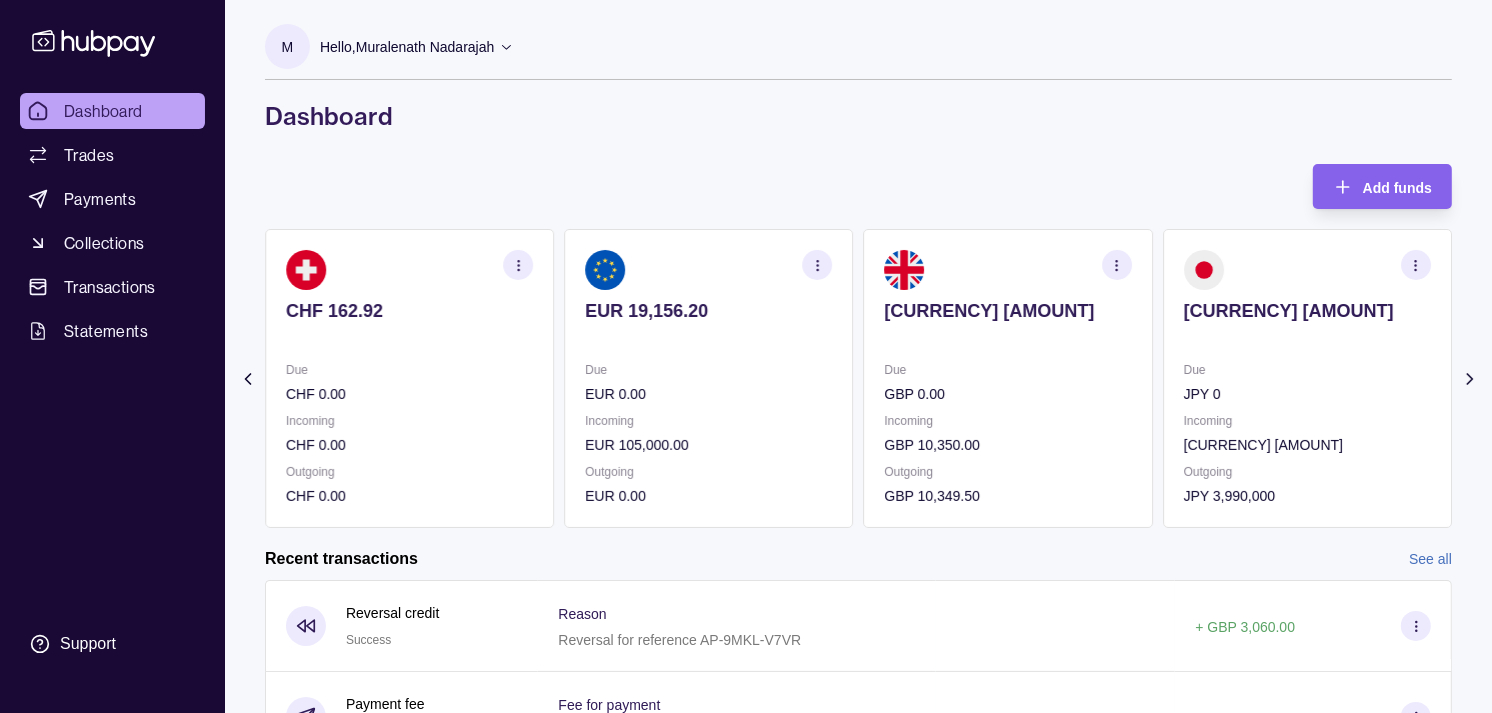 click on "GBP 0.00" at bounding box center [1008, 394] 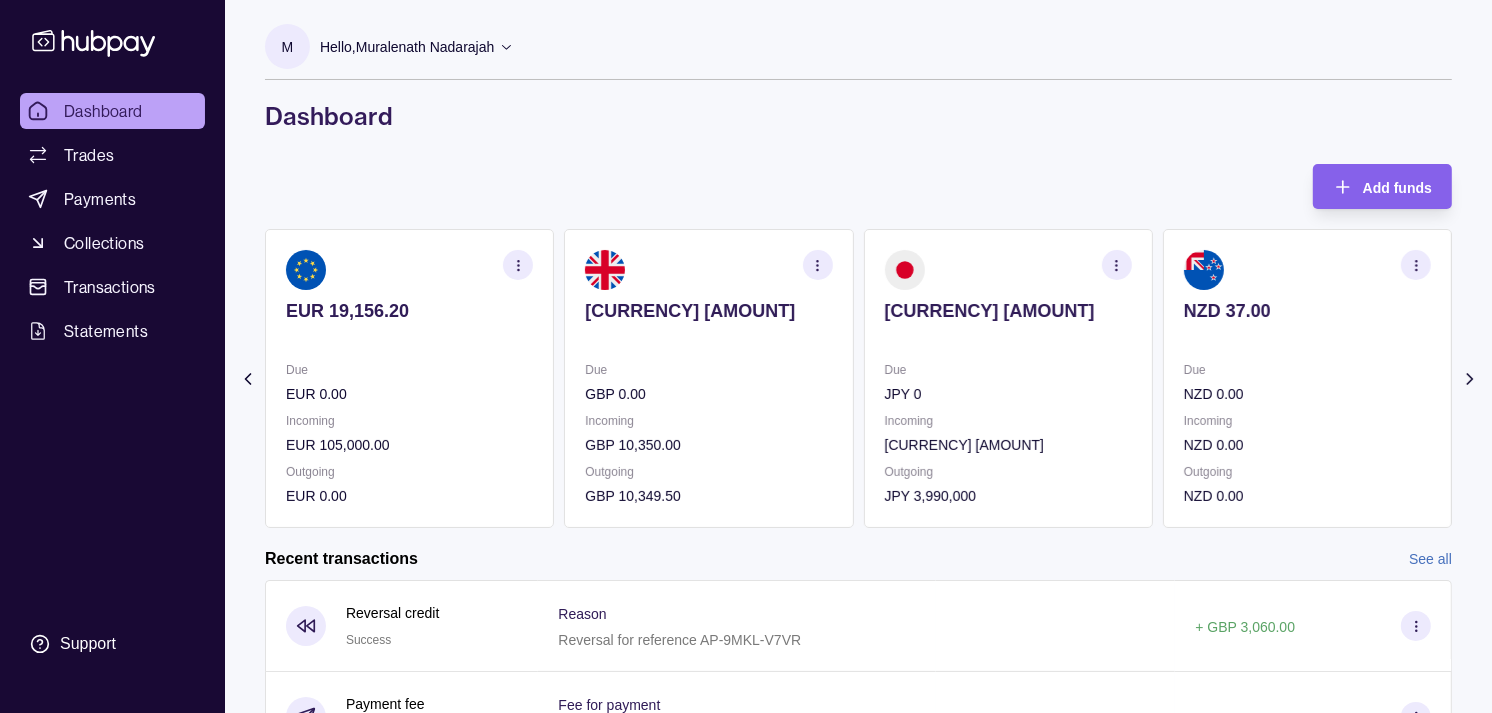 click on "JPY 0" at bounding box center (1008, 394) 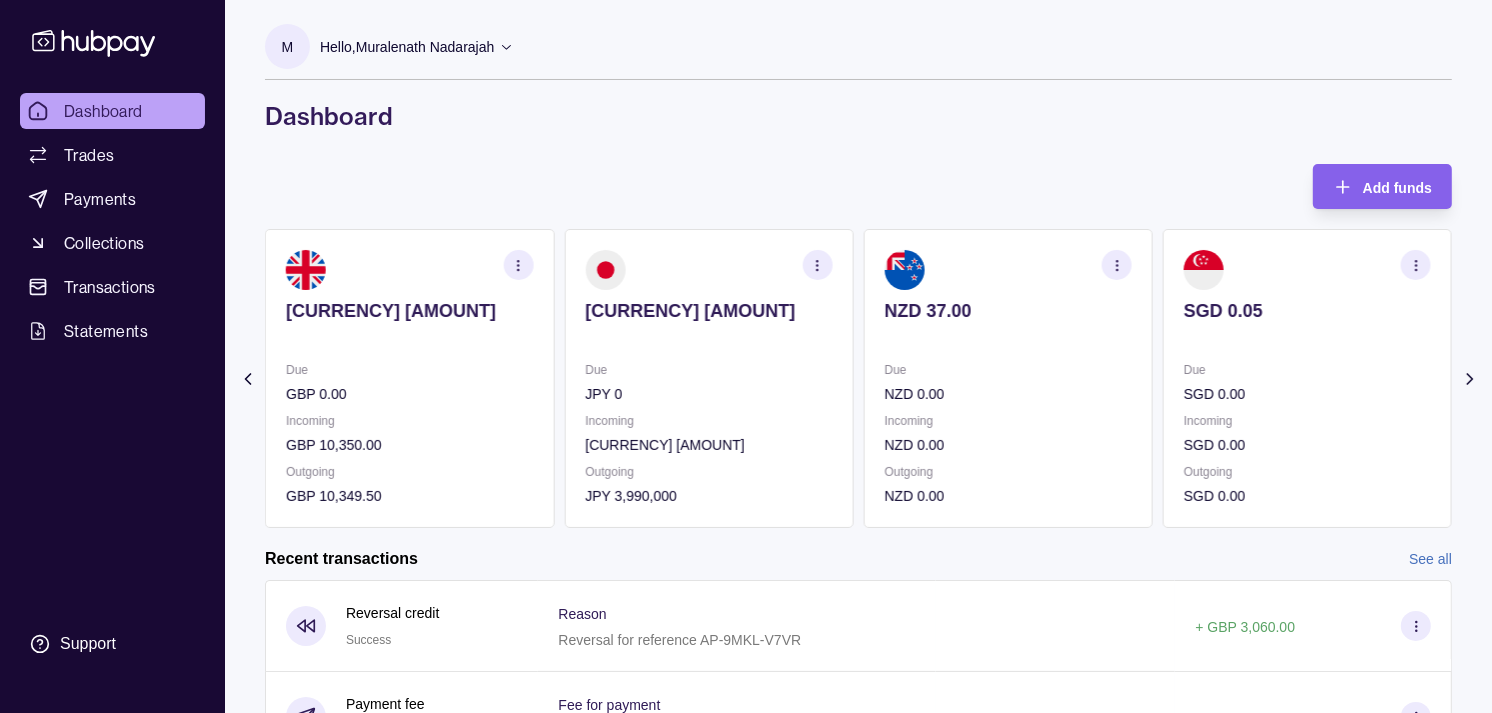 click on "NZD 0.00" at bounding box center (1008, 394) 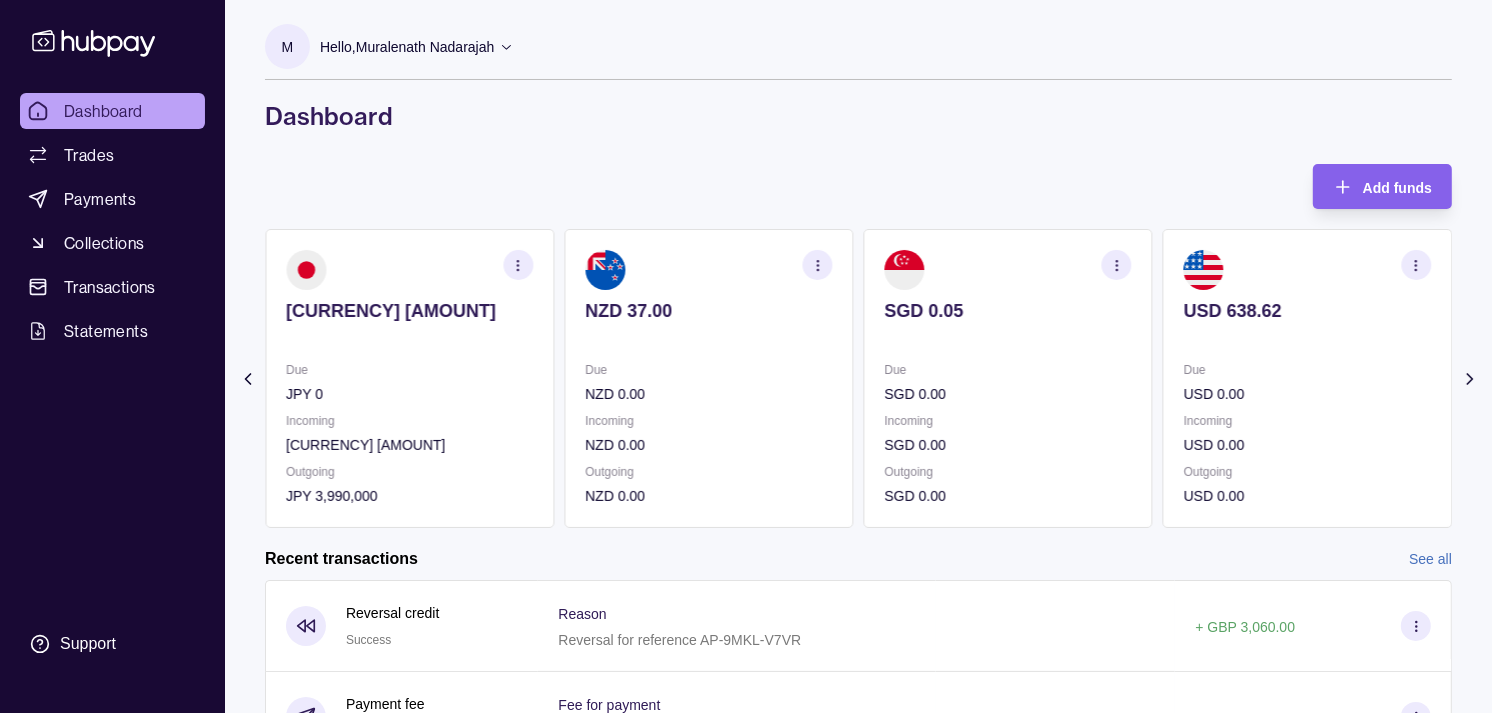 click on "SGD 0.00" at bounding box center (1008, 394) 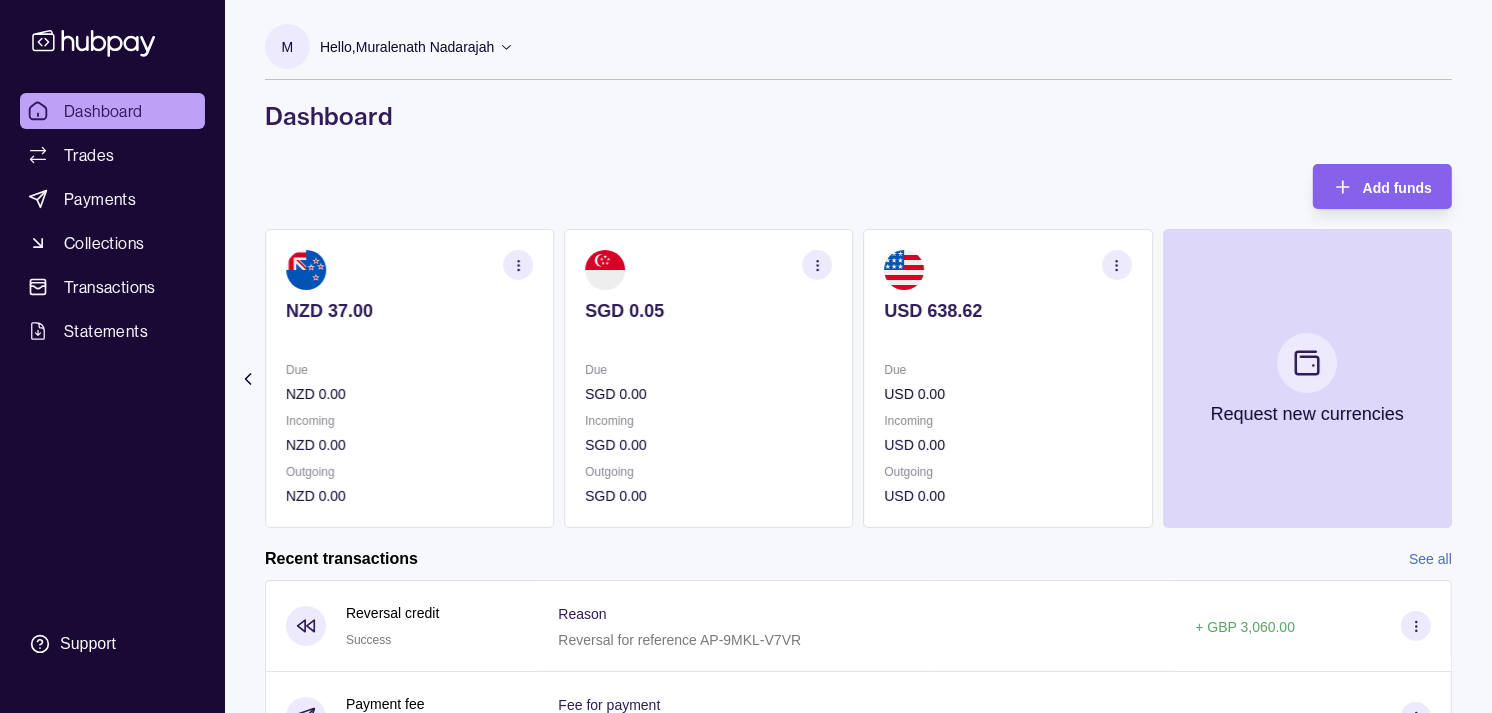 click on "Due USD 0.00" at bounding box center (1008, 382) 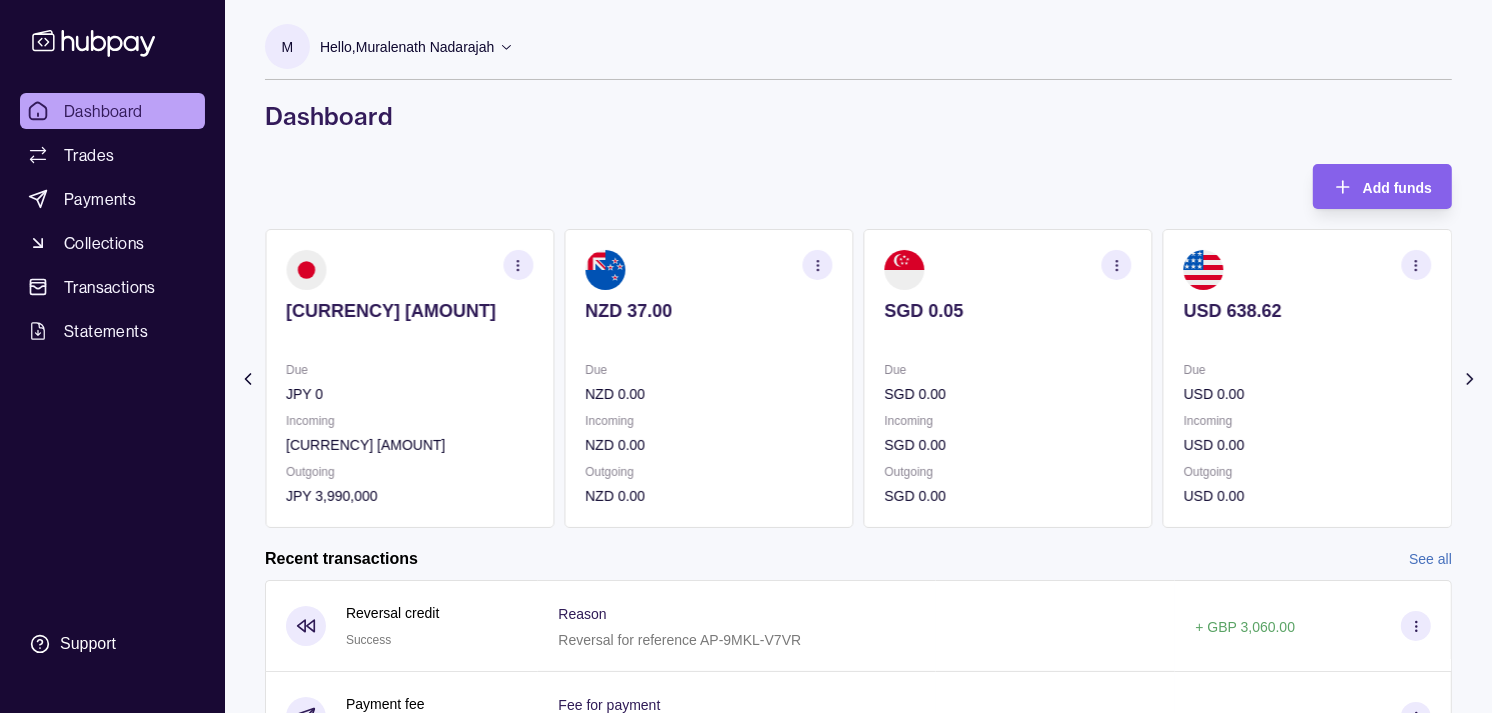 click on "SGD 0.00" at bounding box center (1008, 394) 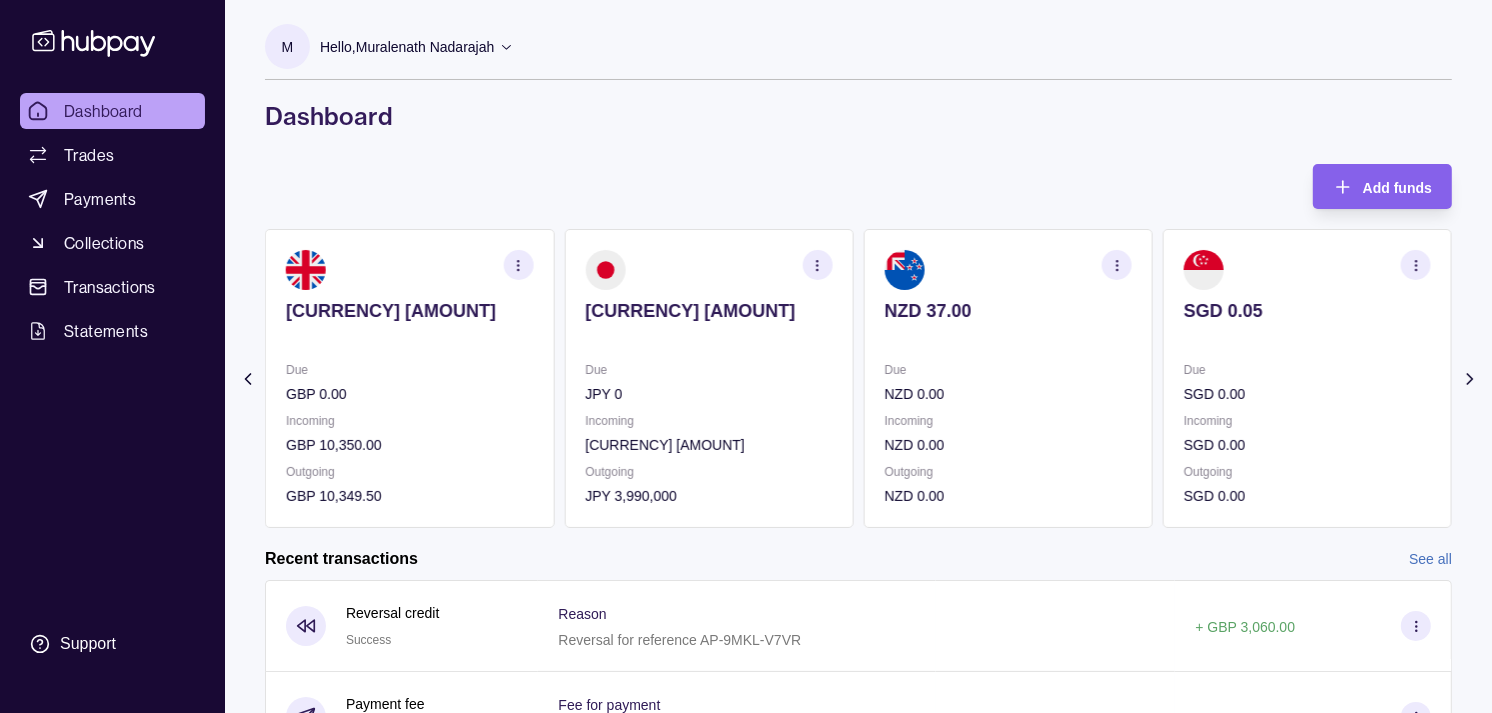 click on "NZD 0.00" at bounding box center [1008, 394] 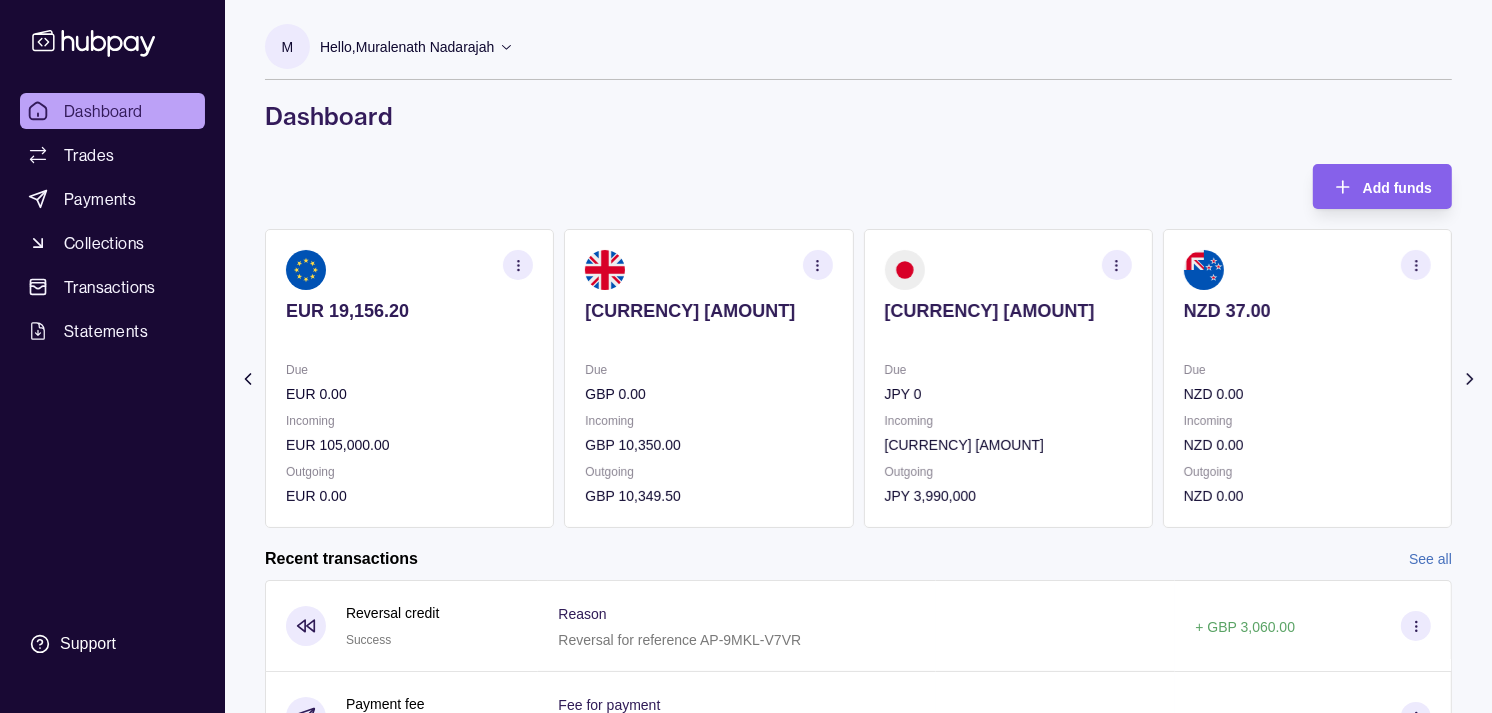 click on "[CURRENCY] [AMOUNT]                                                                                                               Due [CURRENCY] [AMOUNT] Incoming [CURRENCY] [AMOUNT] Outgoing [CURRENCY] [AMOUNT]" at bounding box center (708, 378) 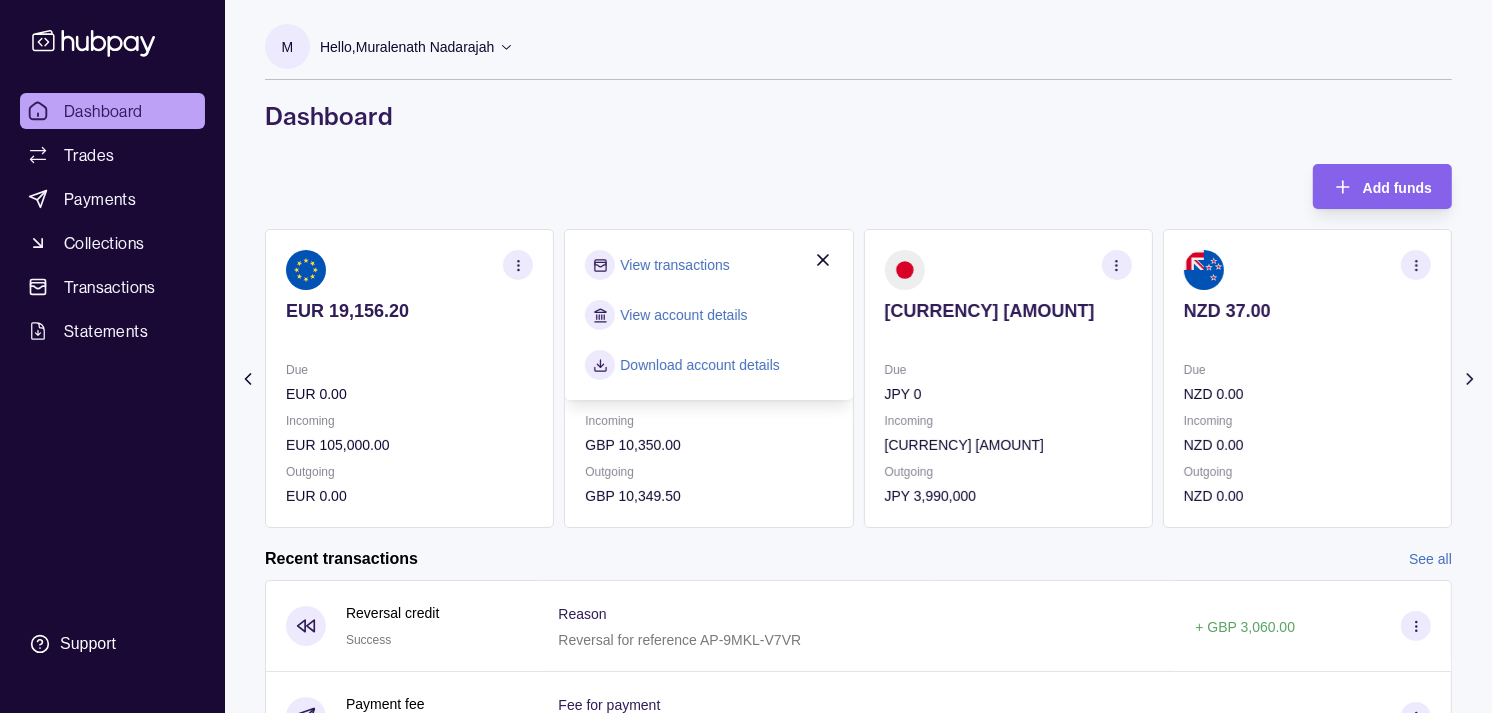 click on "View transactions" at bounding box center [674, 265] 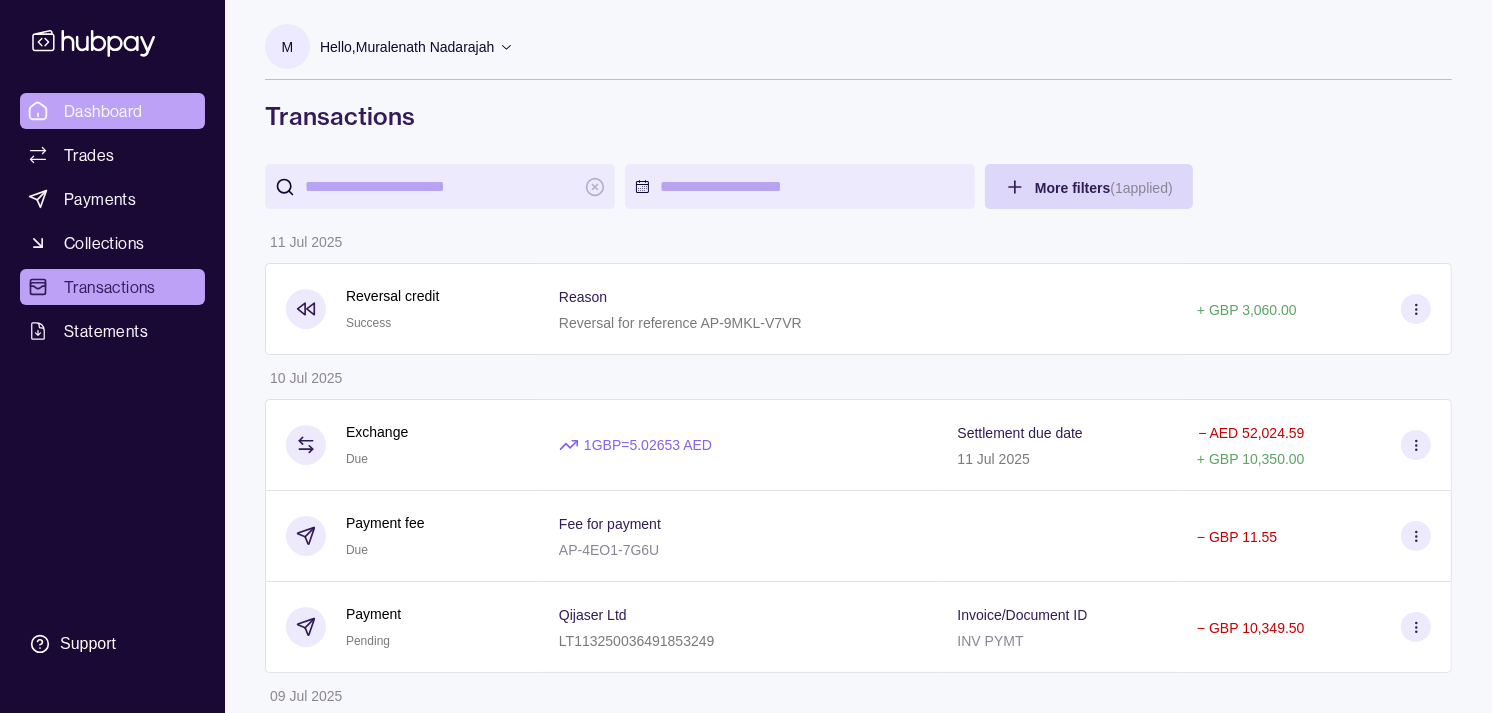click on "Dashboard" at bounding box center (112, 111) 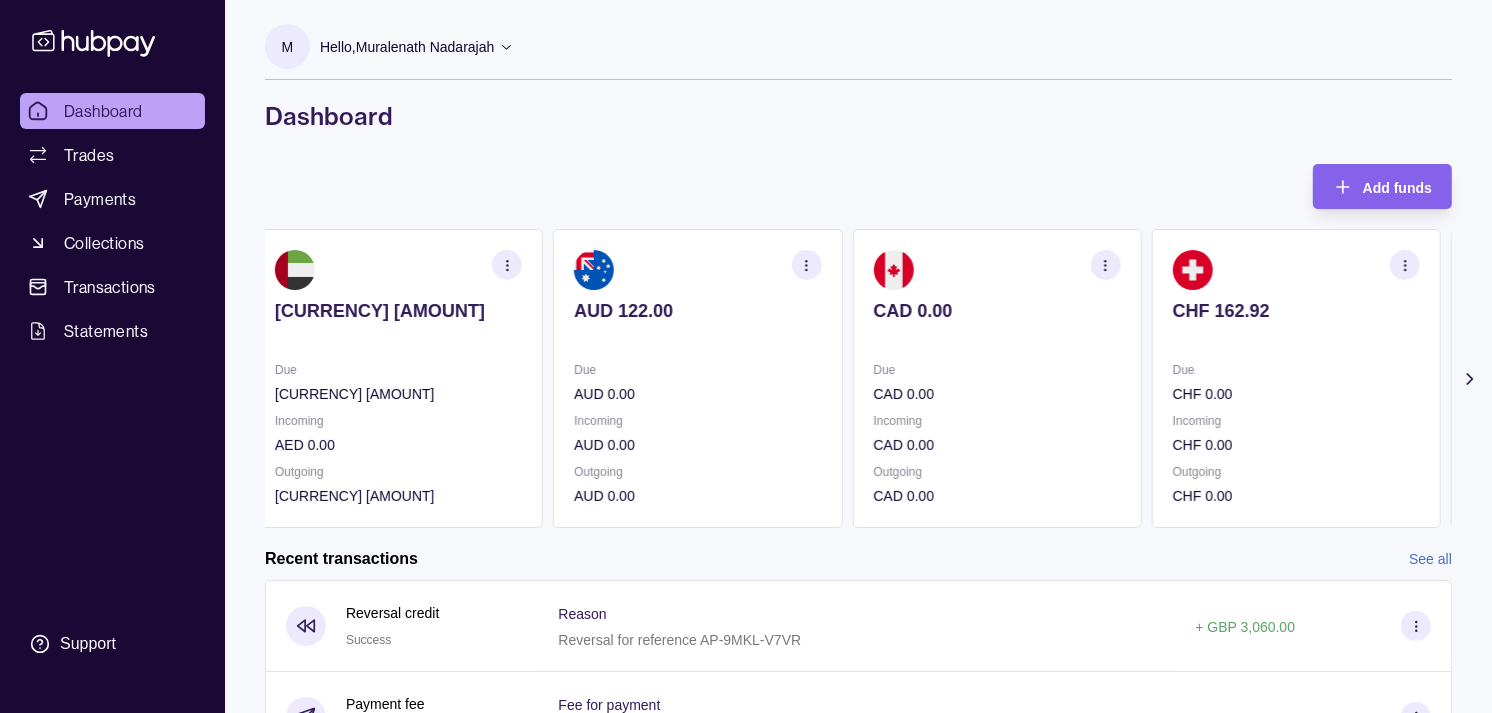 click at bounding box center (1296, 338) 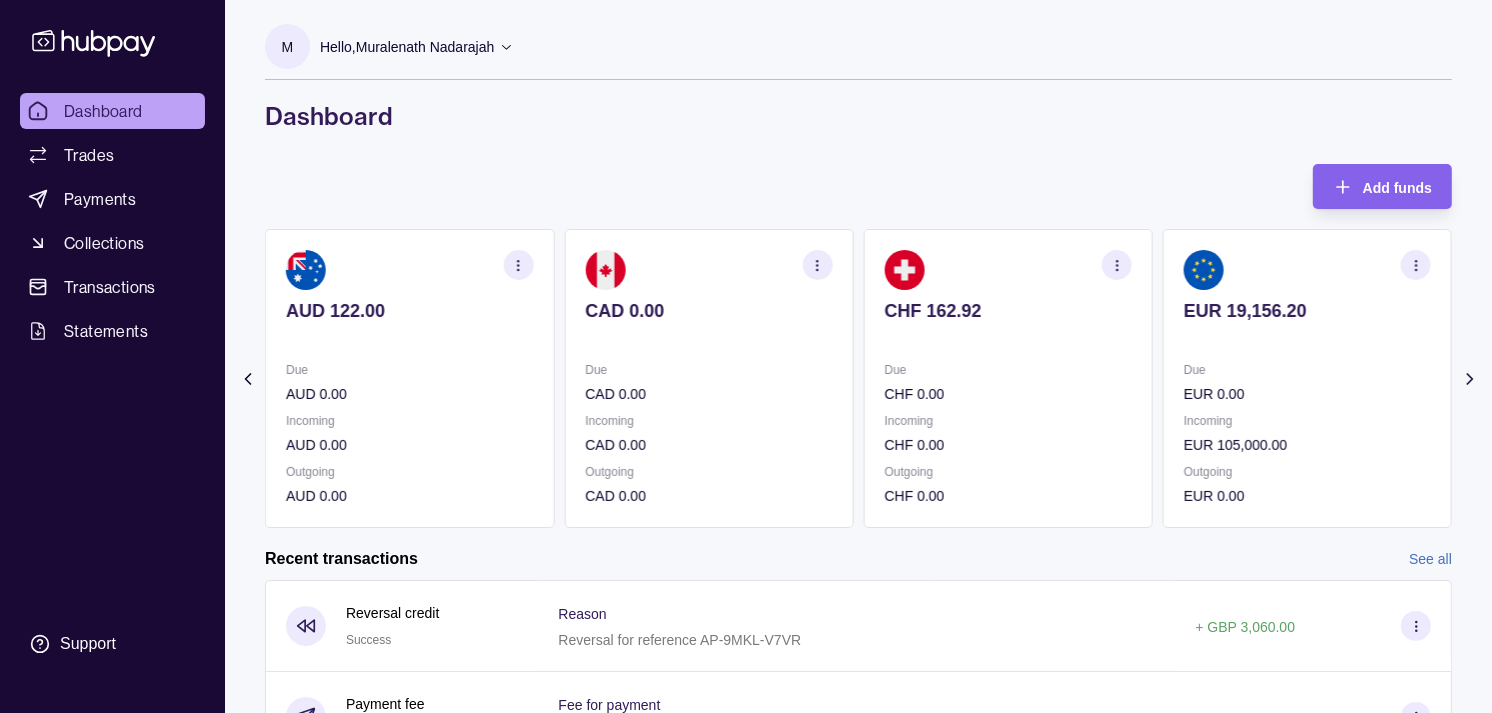 click at bounding box center (1307, 338) 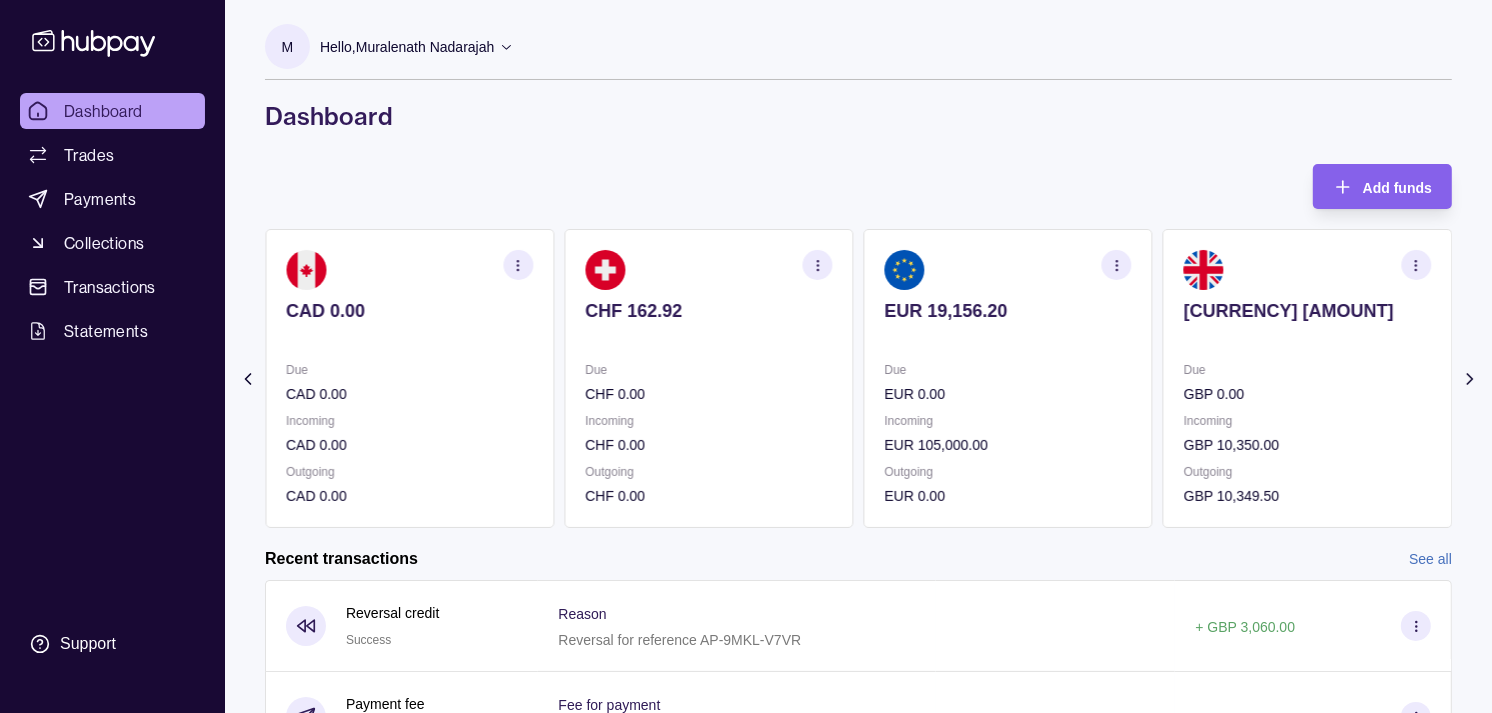 click at bounding box center [1307, 338] 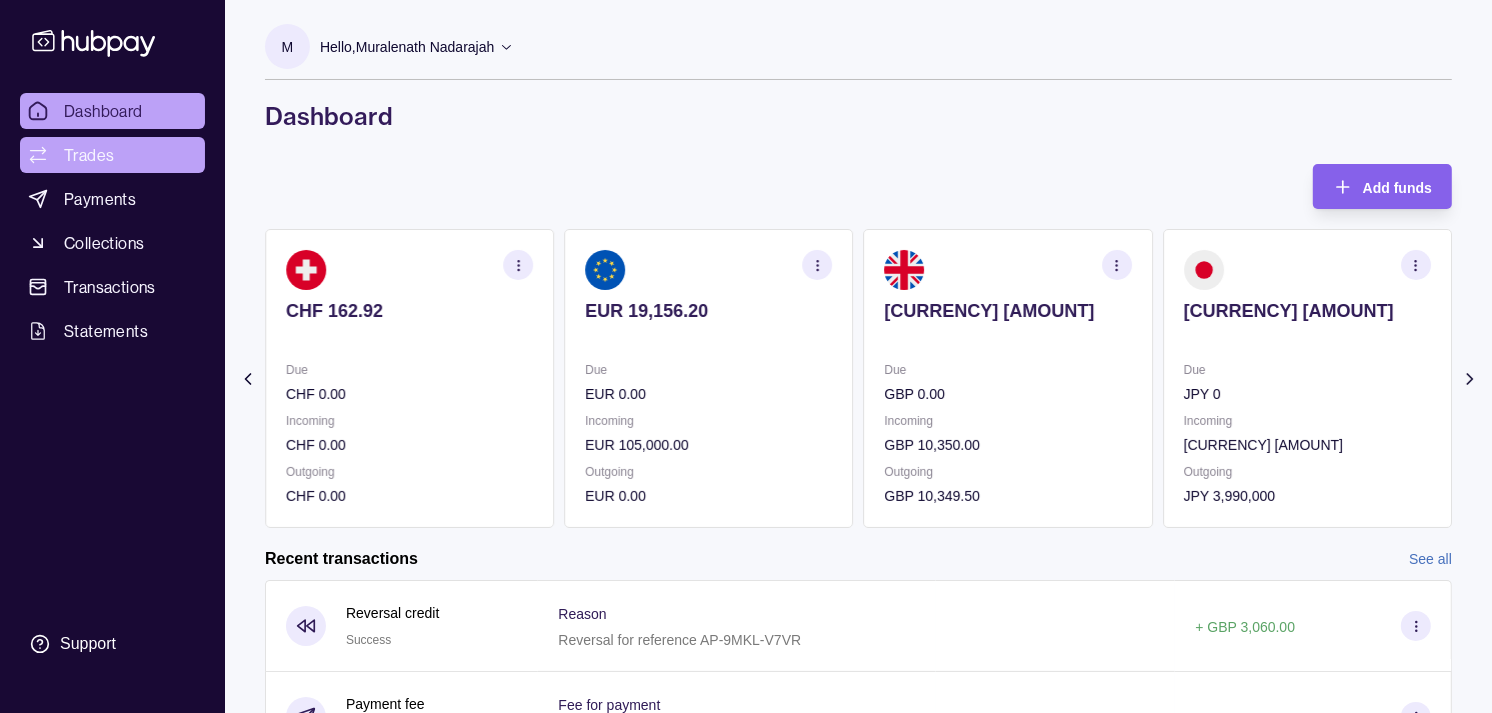 click on "Trades" at bounding box center (112, 155) 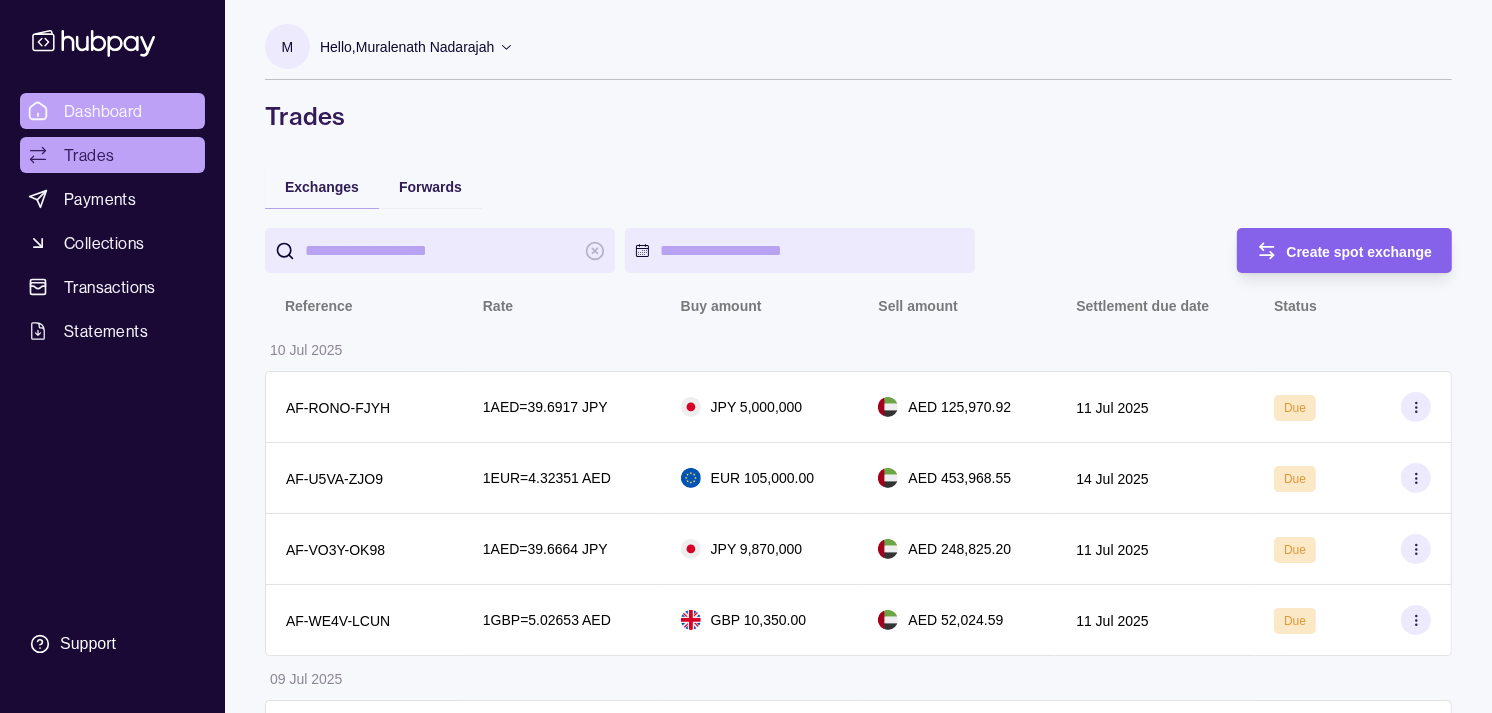 click on "Dashboard" at bounding box center (103, 111) 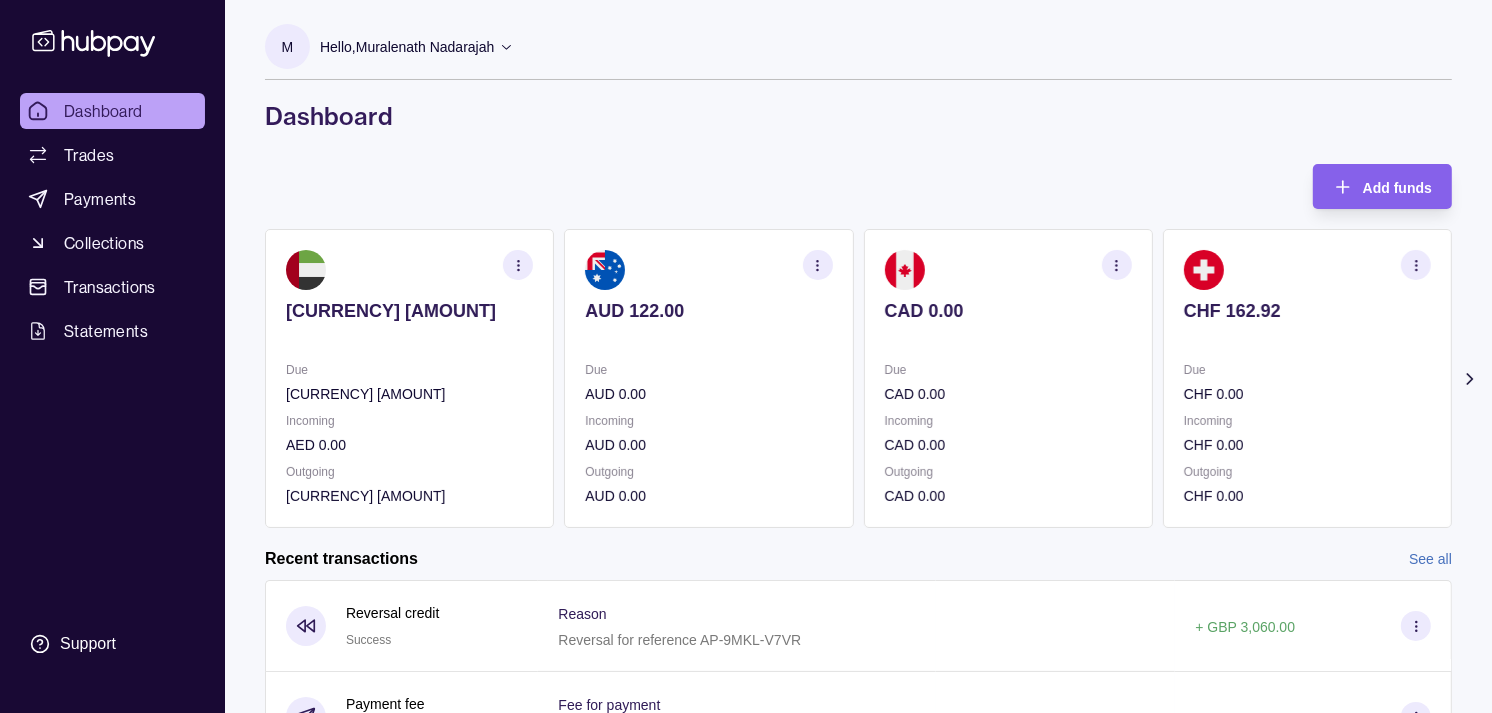 click on "Due" at bounding box center [1307, 370] 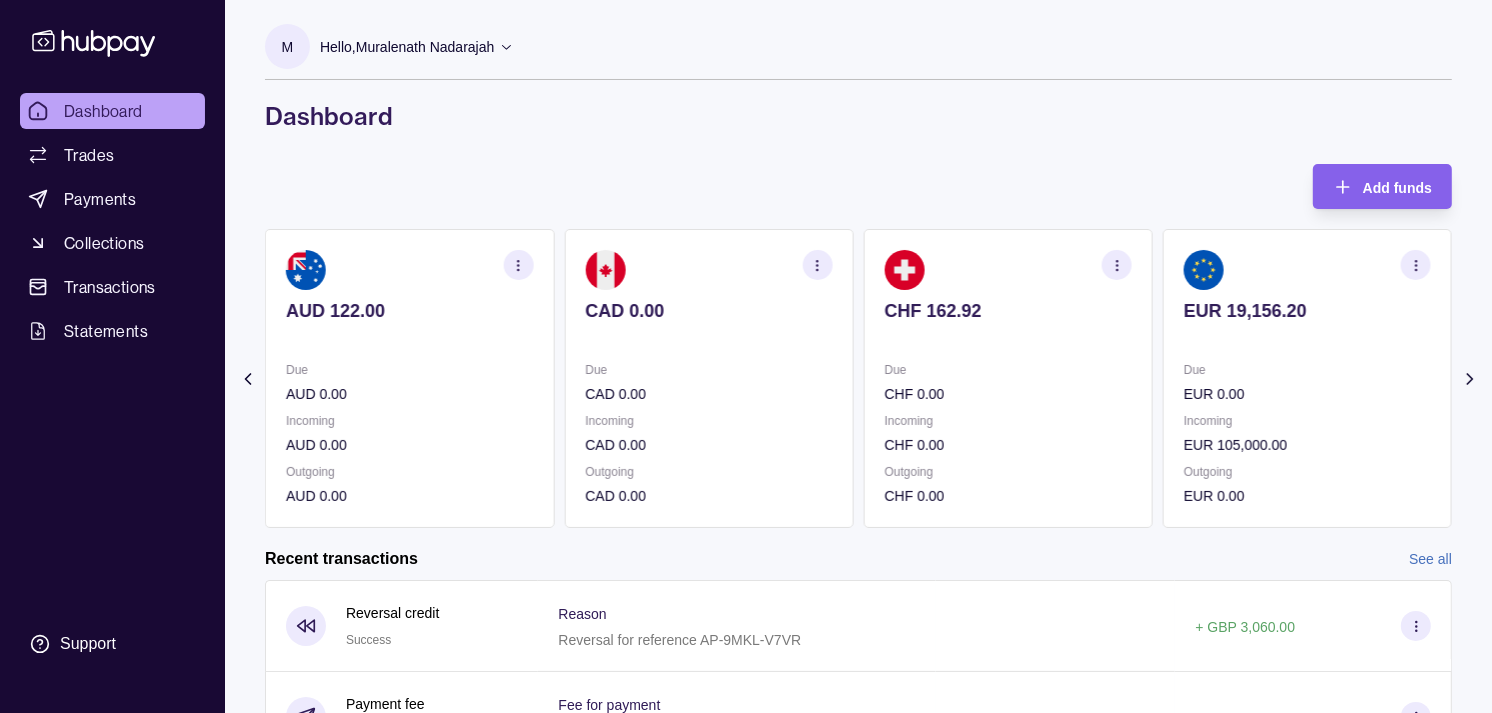 click on "Due EUR 0.00" at bounding box center [1307, 382] 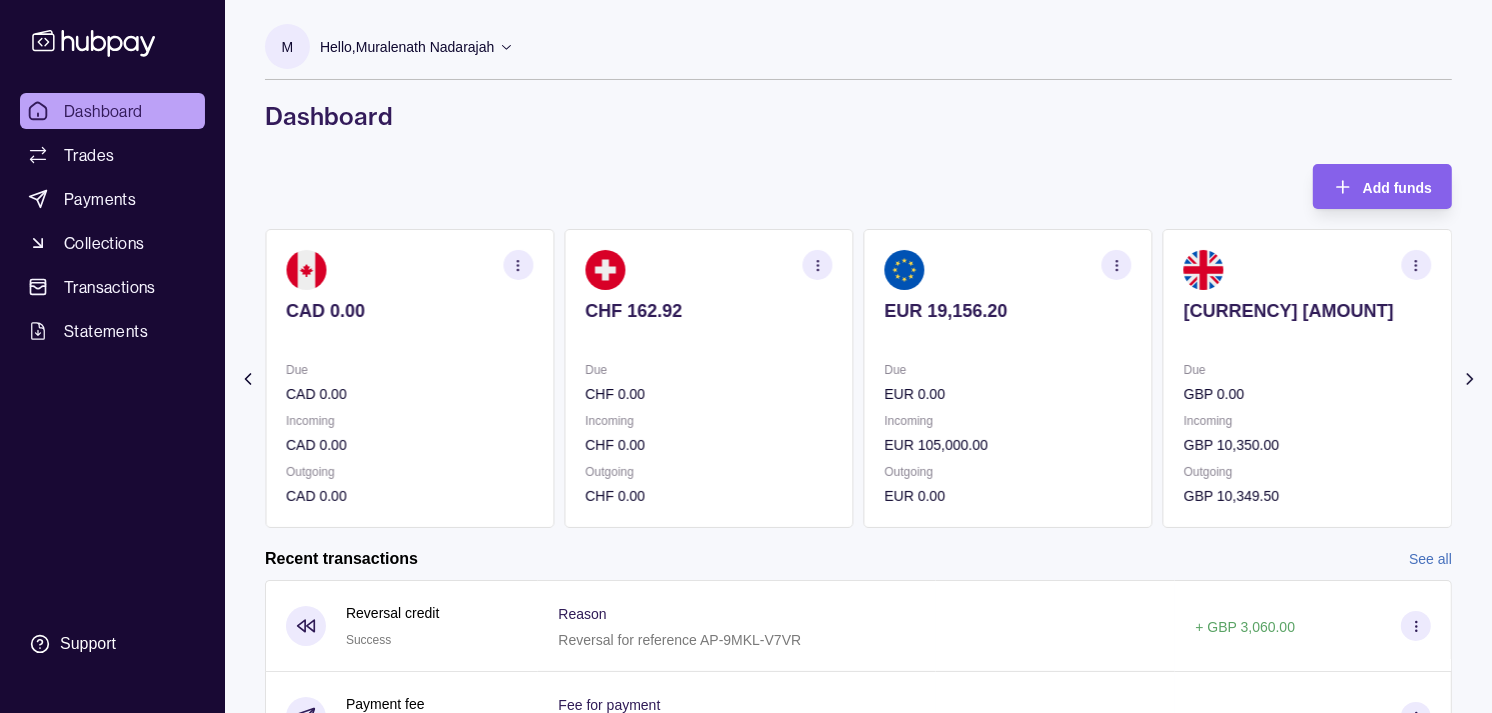 click 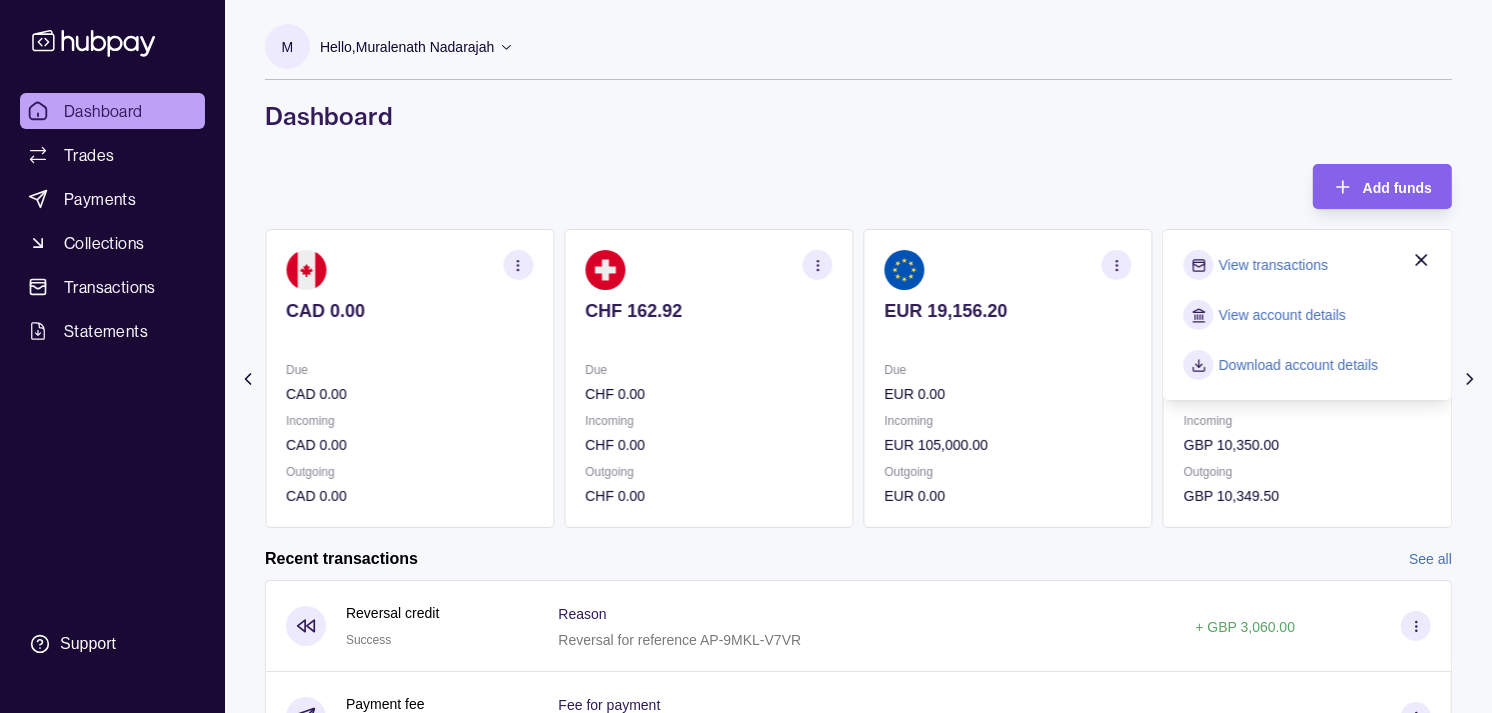 click on "View transactions" at bounding box center (1273, 265) 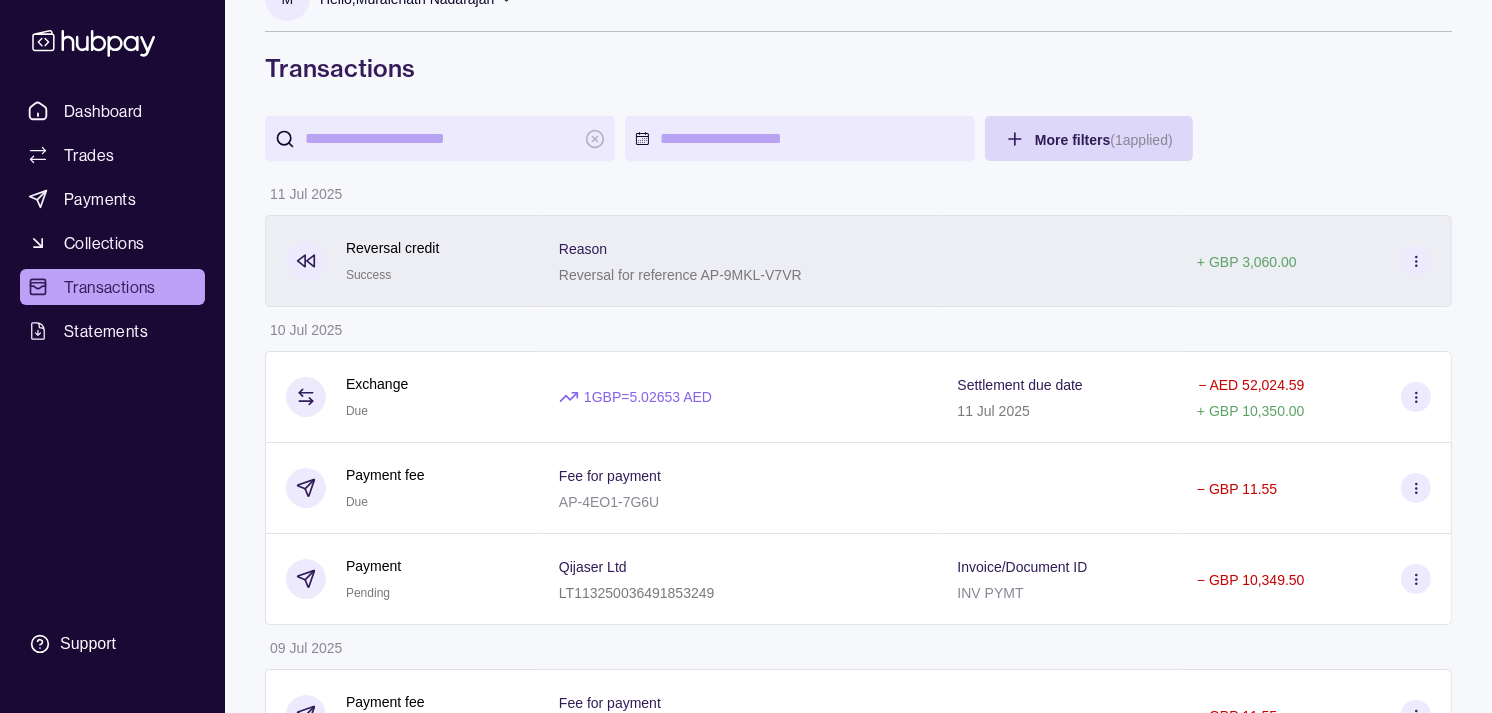 scroll, scrollTop: 0, scrollLeft: 0, axis: both 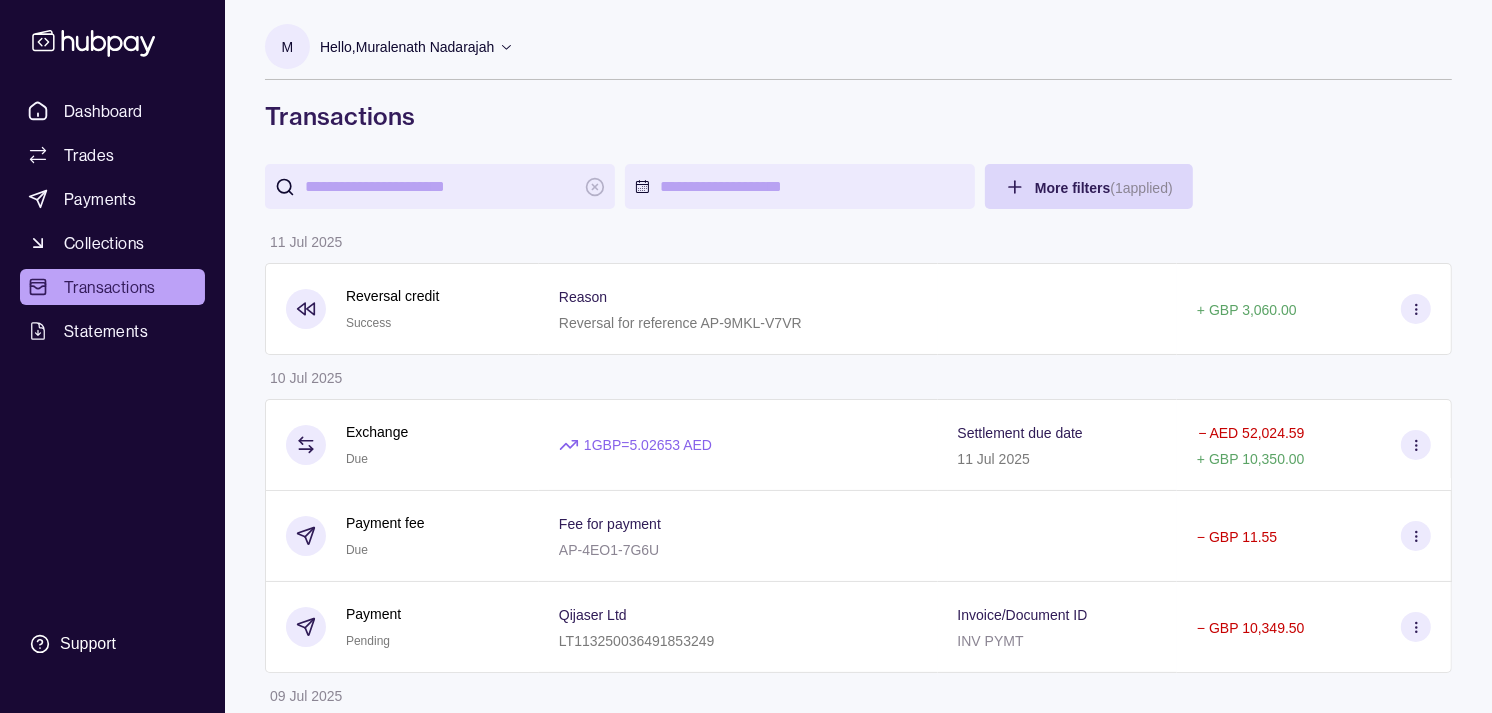click at bounding box center [440, 186] 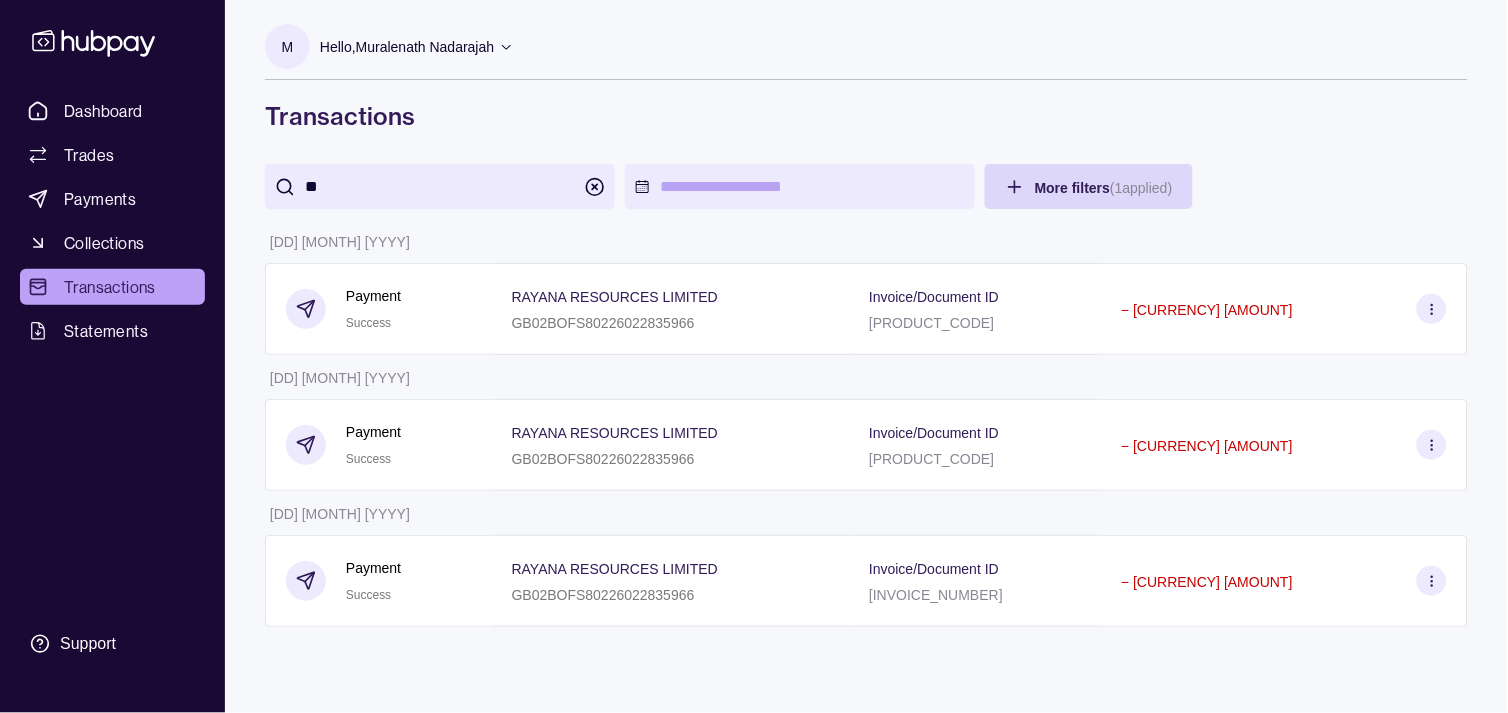 type on "*" 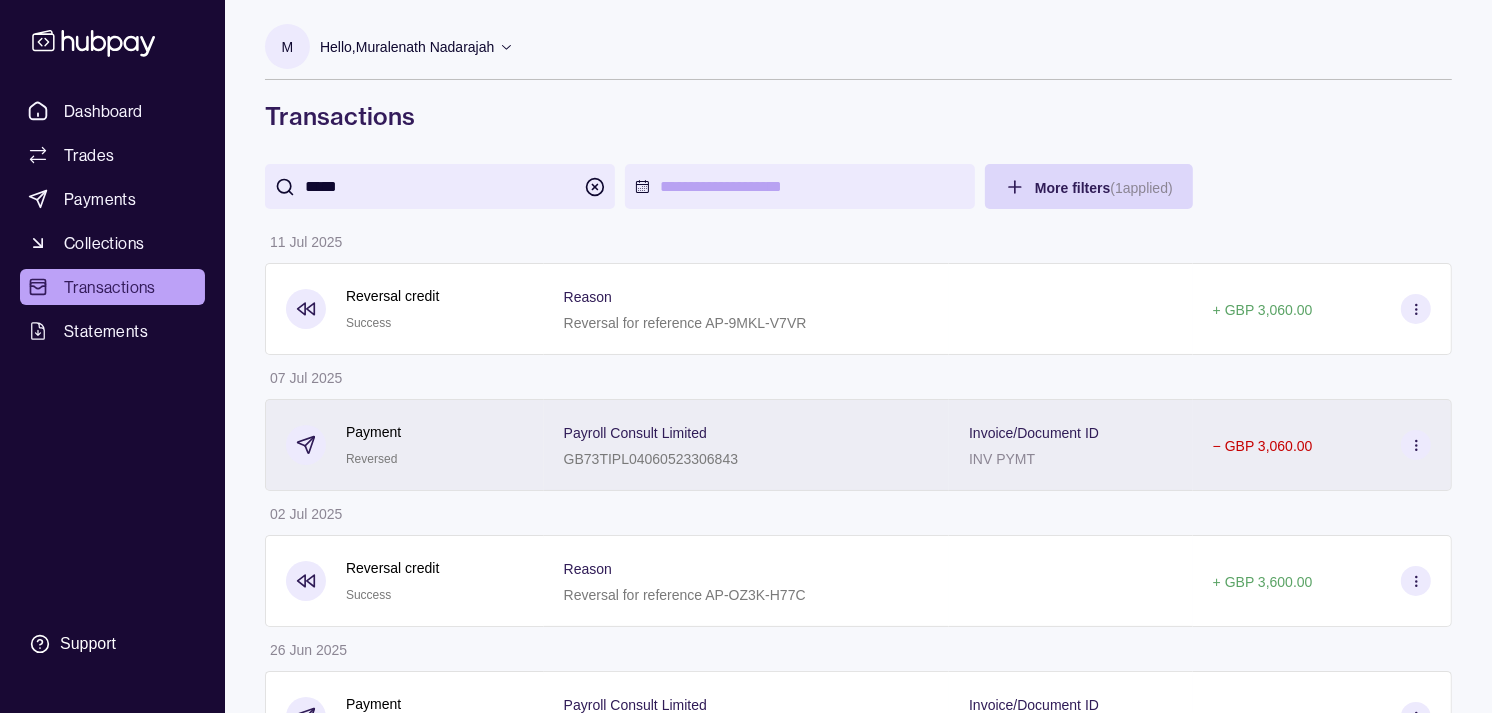 type on "*****" 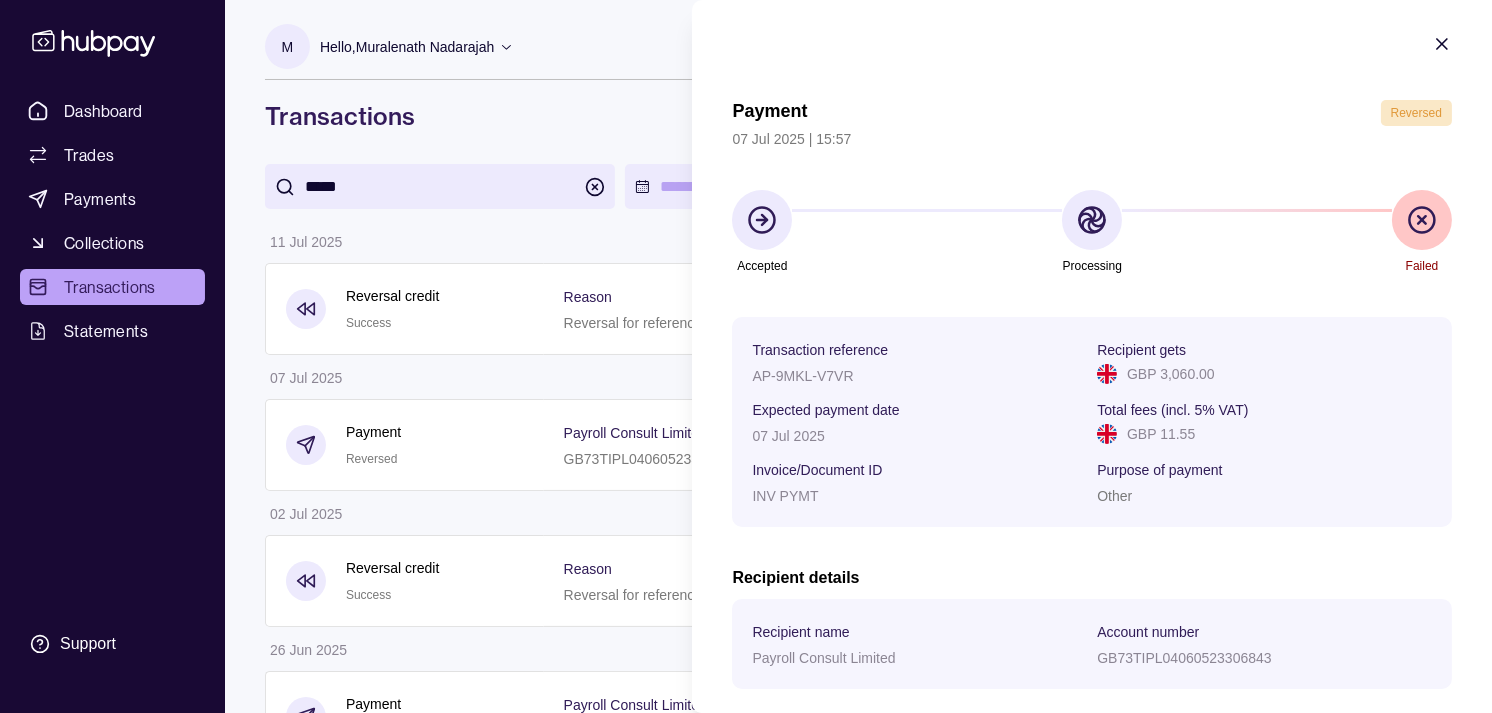 scroll, scrollTop: 0, scrollLeft: 0, axis: both 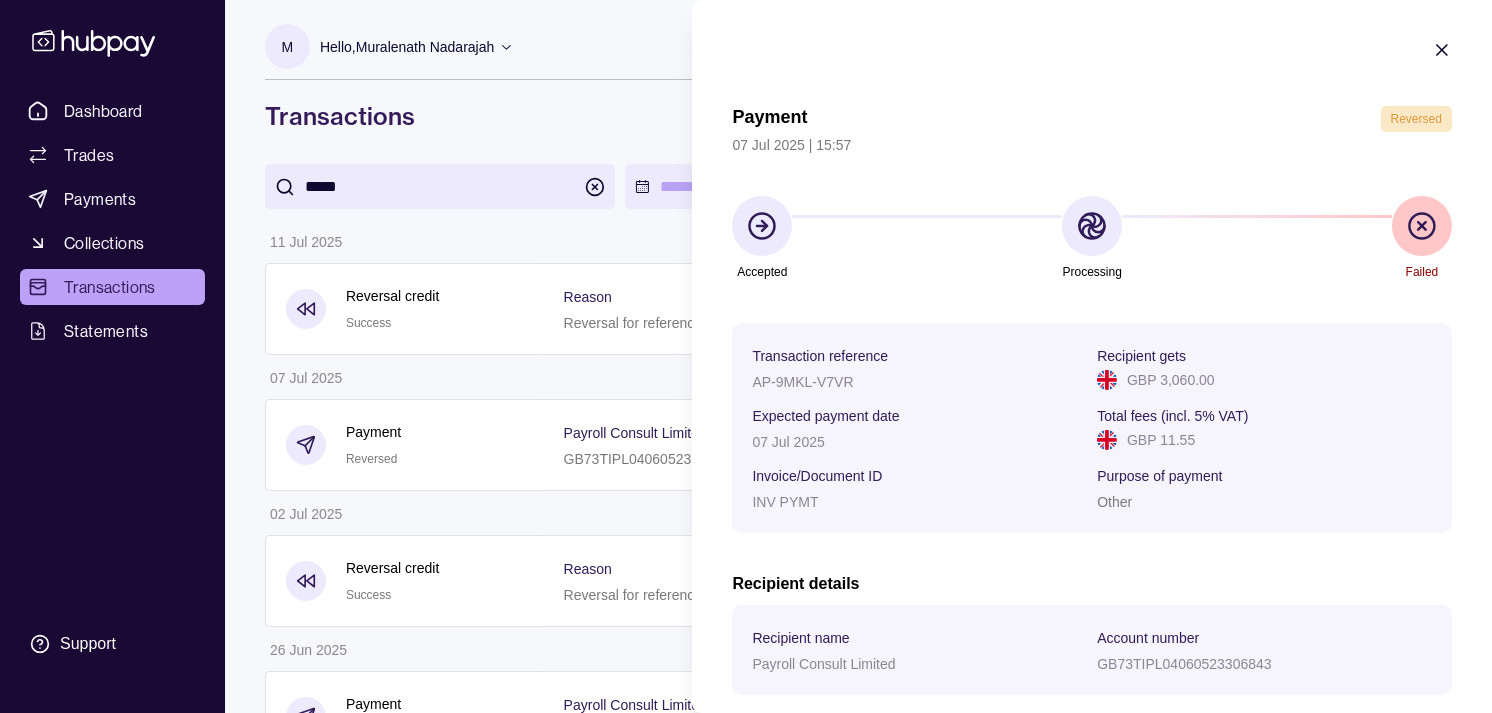 click 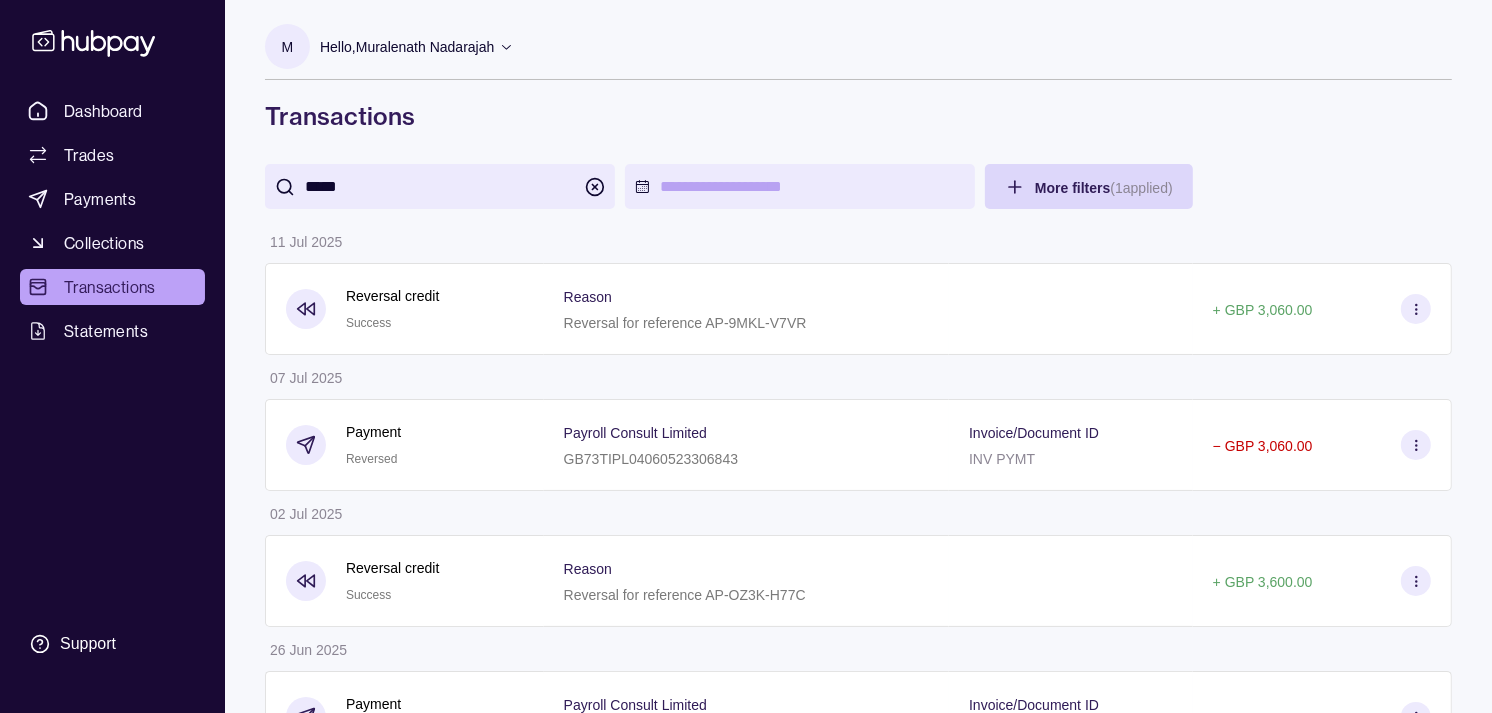 scroll, scrollTop: 93, scrollLeft: 0, axis: vertical 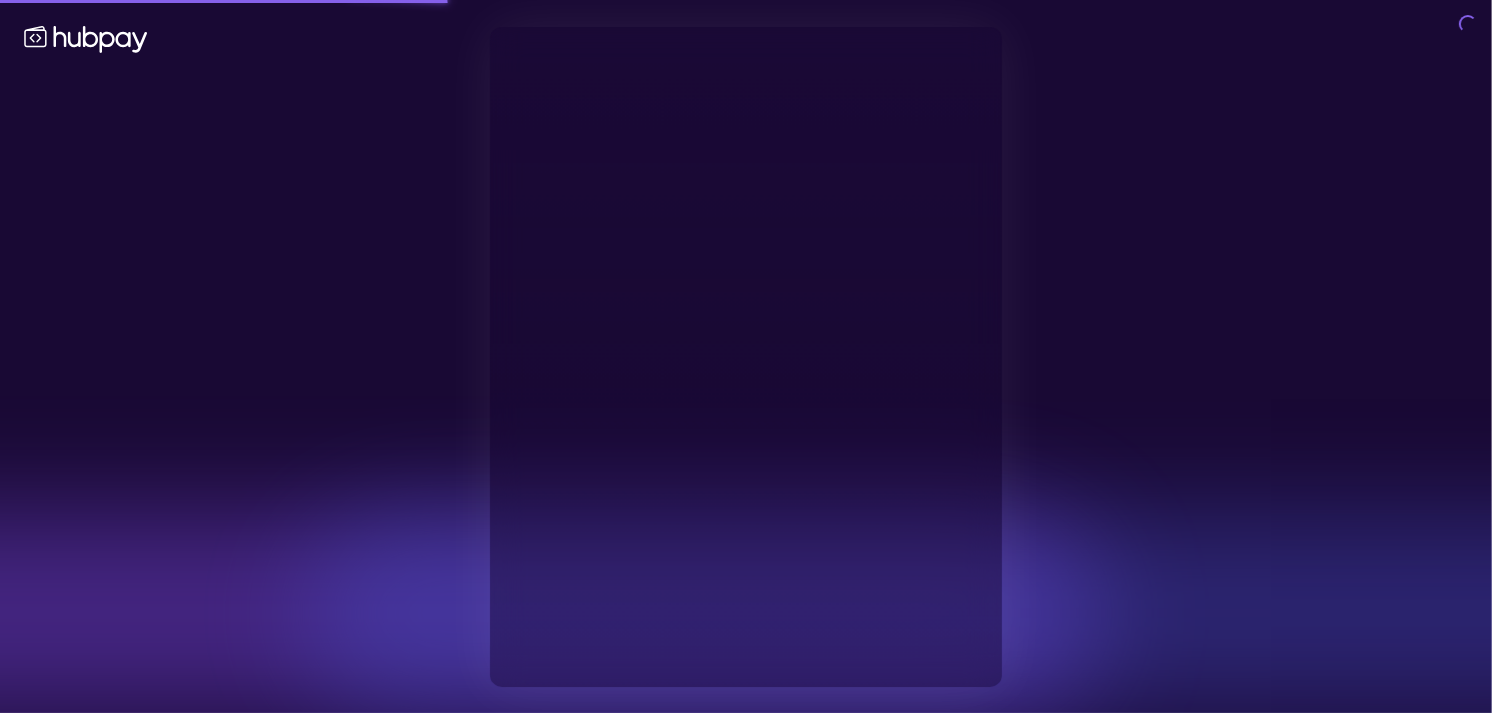 type on "**********" 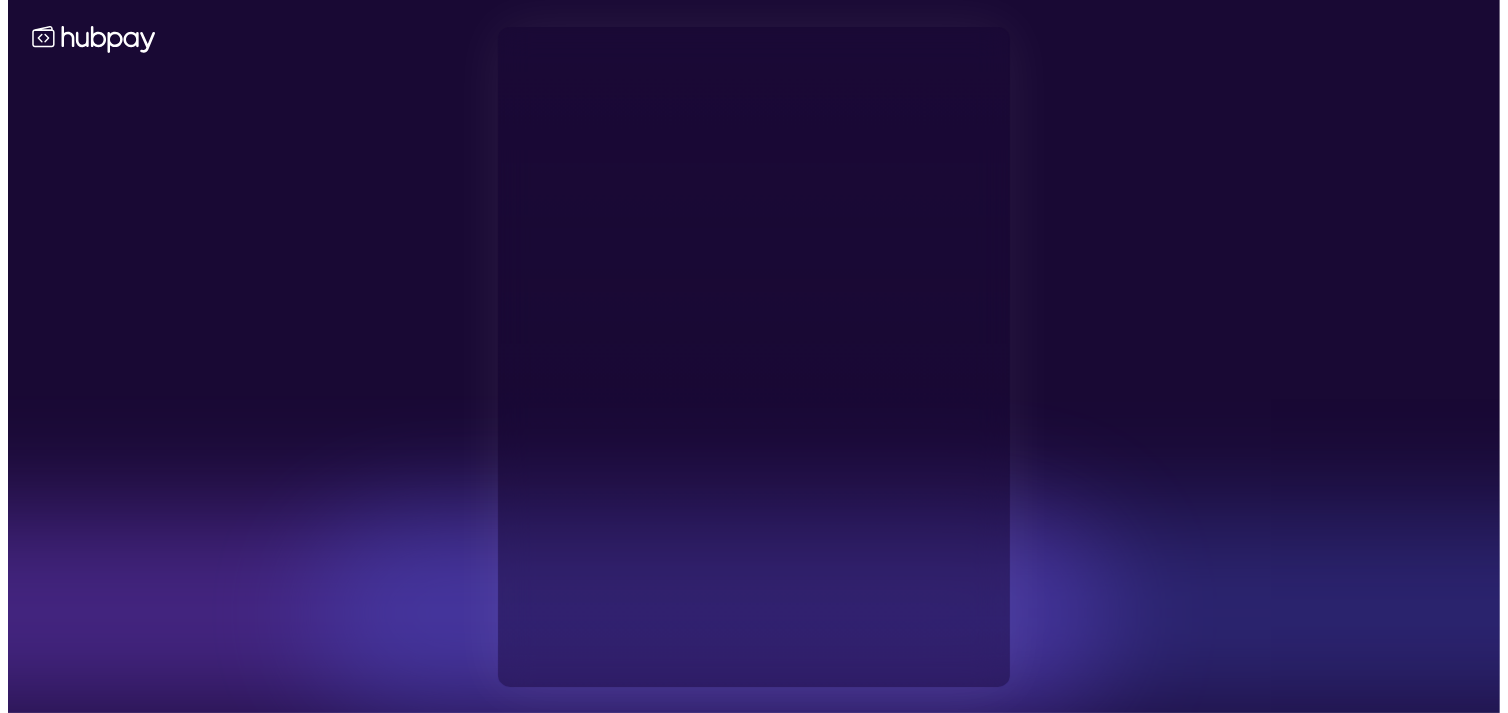 scroll, scrollTop: 0, scrollLeft: 0, axis: both 